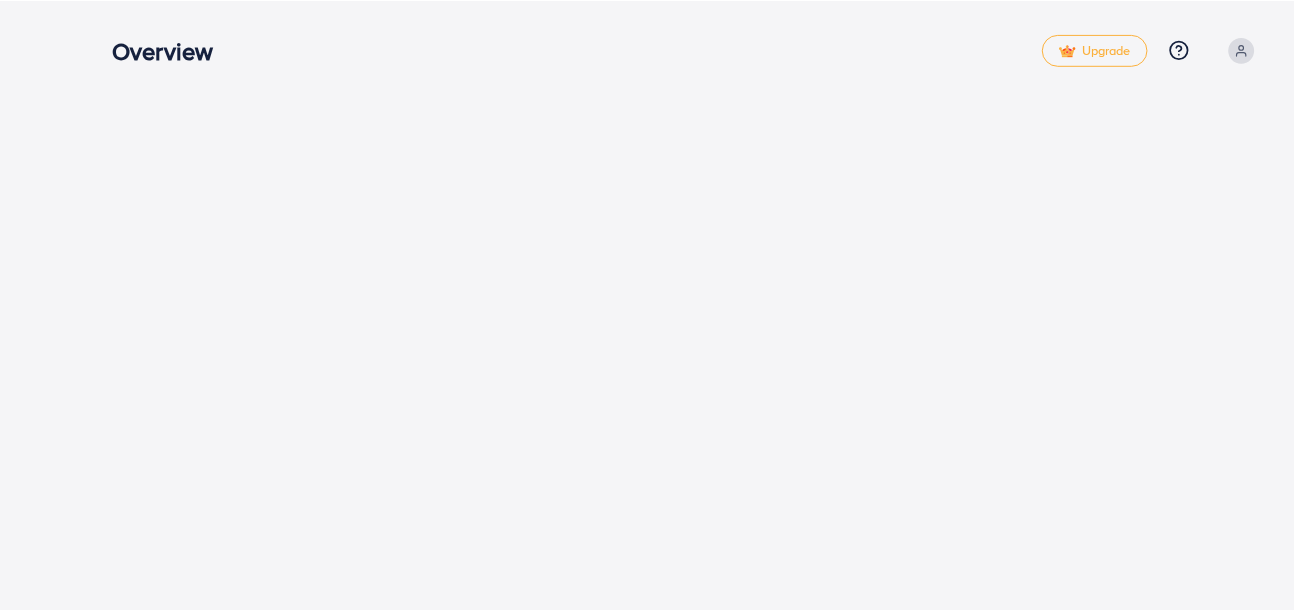 scroll, scrollTop: 0, scrollLeft: 0, axis: both 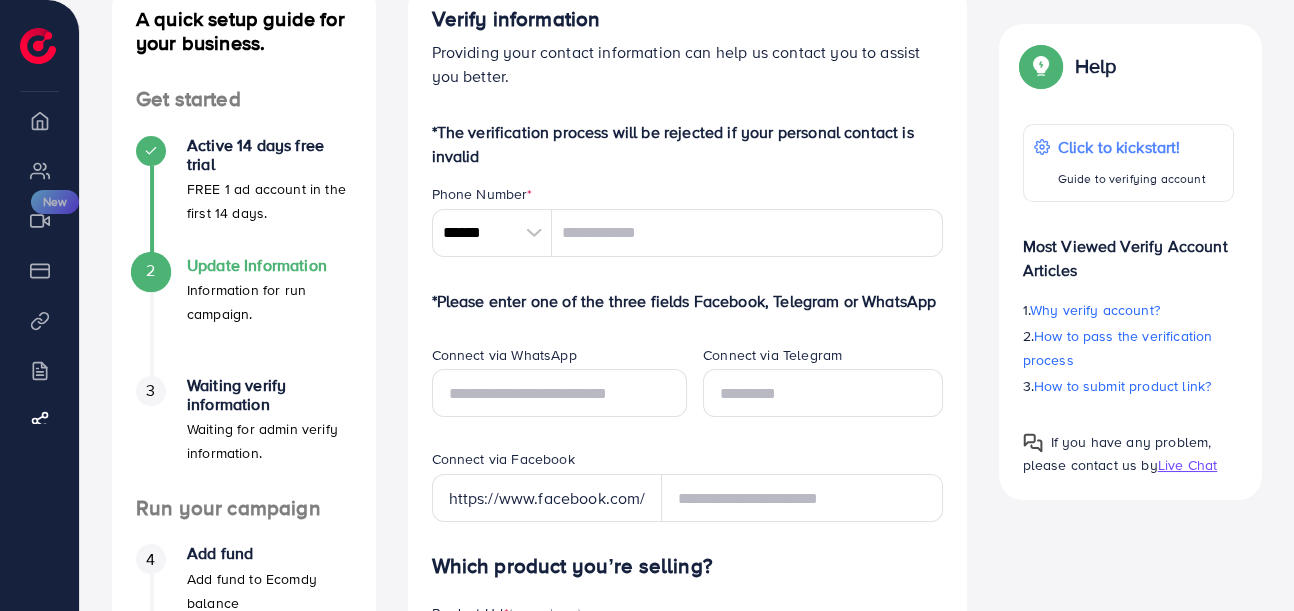 click at bounding box center (534, 233) 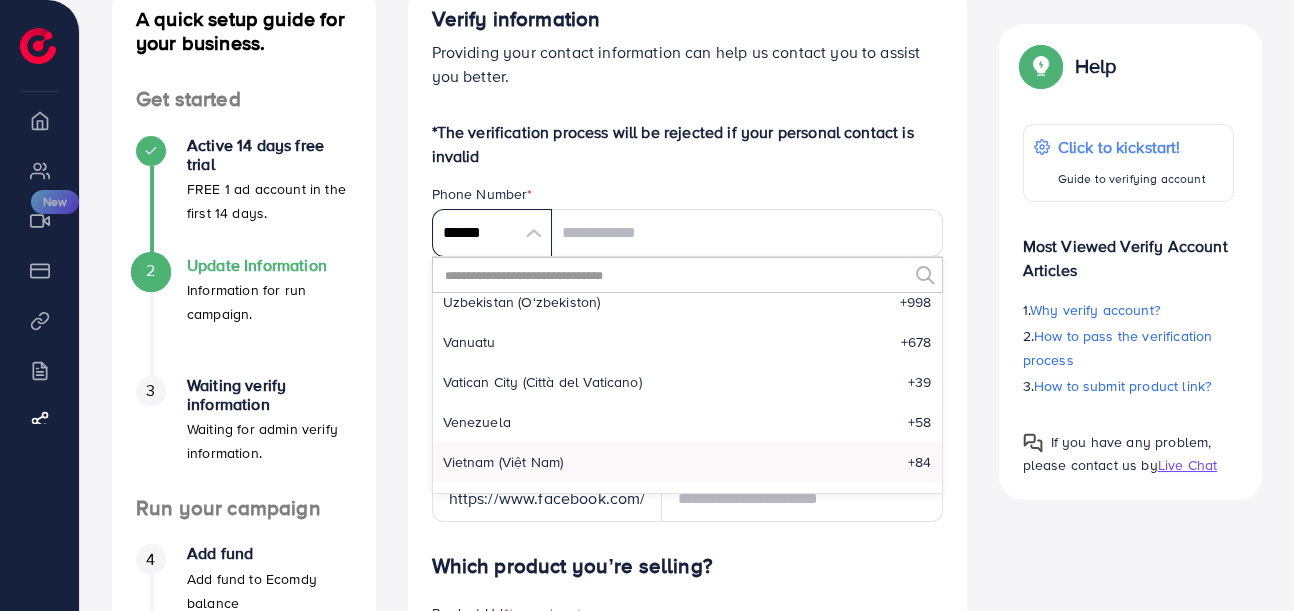 scroll, scrollTop: 9265, scrollLeft: 0, axis: vertical 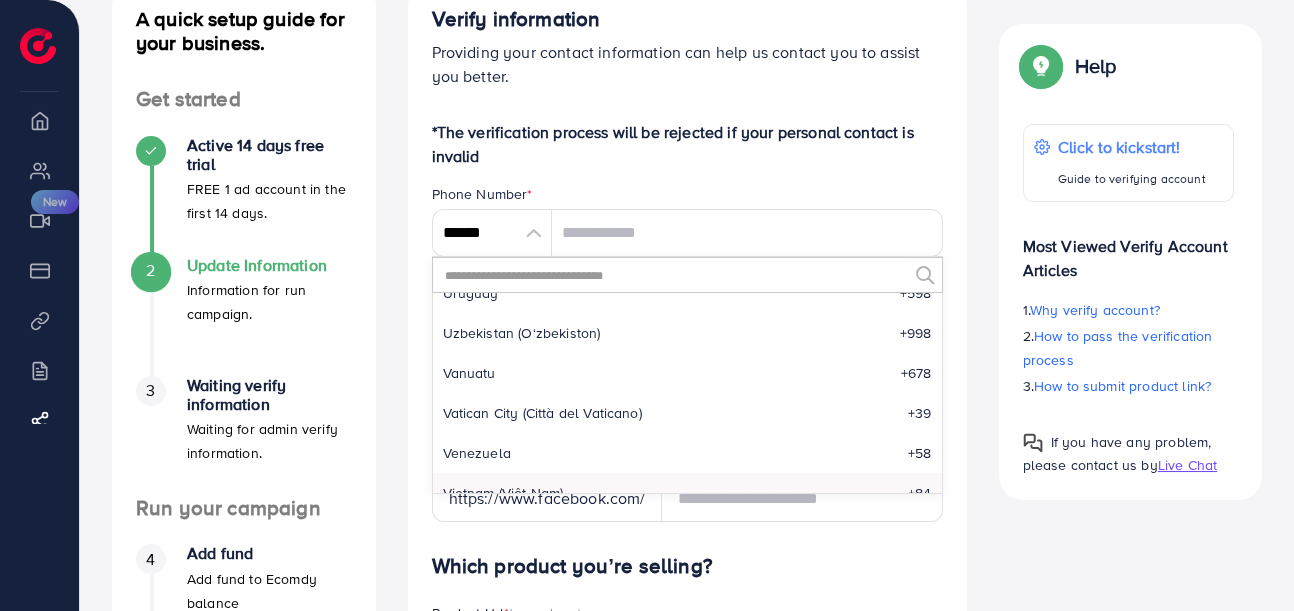 click at bounding box center (675, 275) 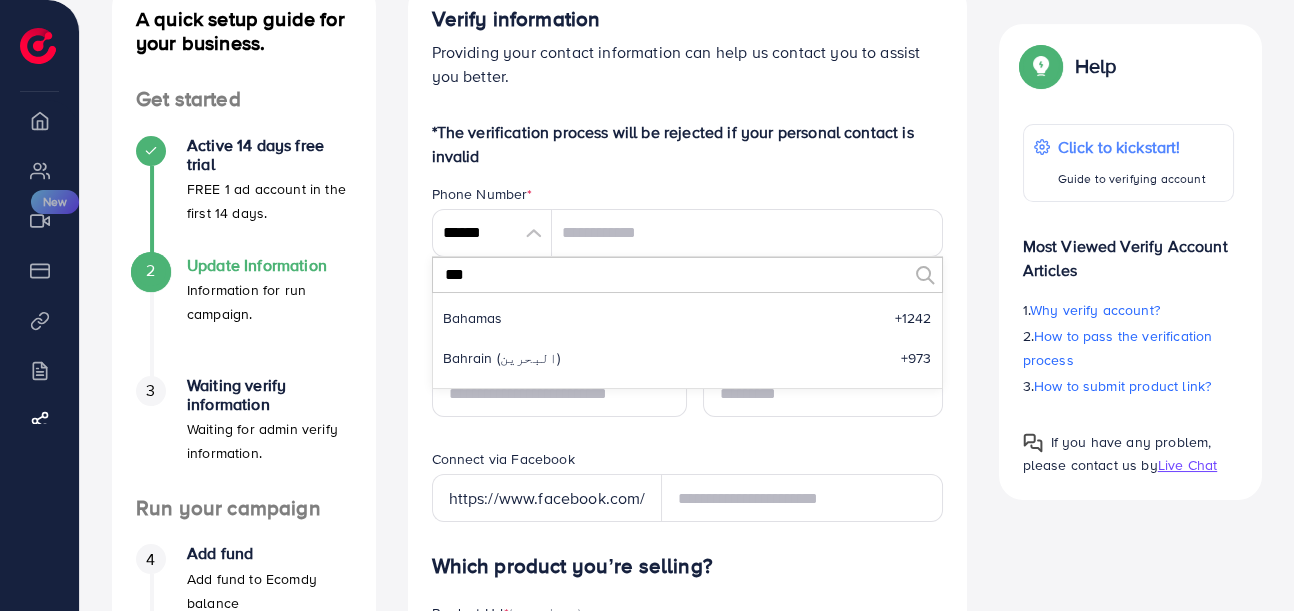 scroll, scrollTop: 0, scrollLeft: 0, axis: both 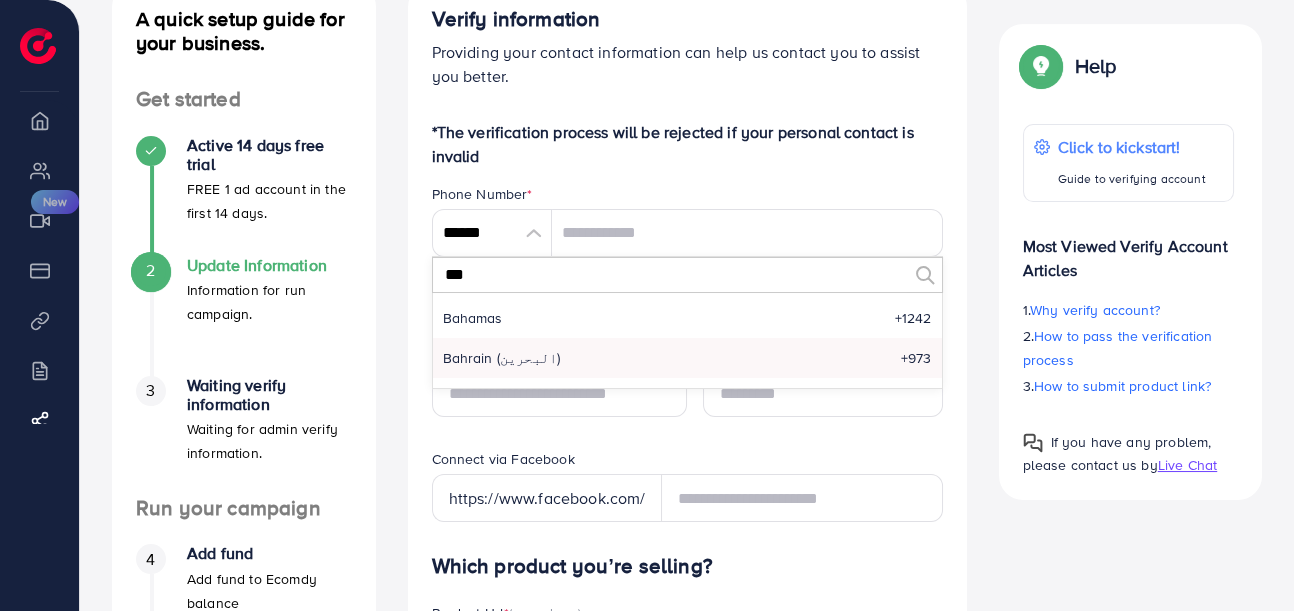 type on "***" 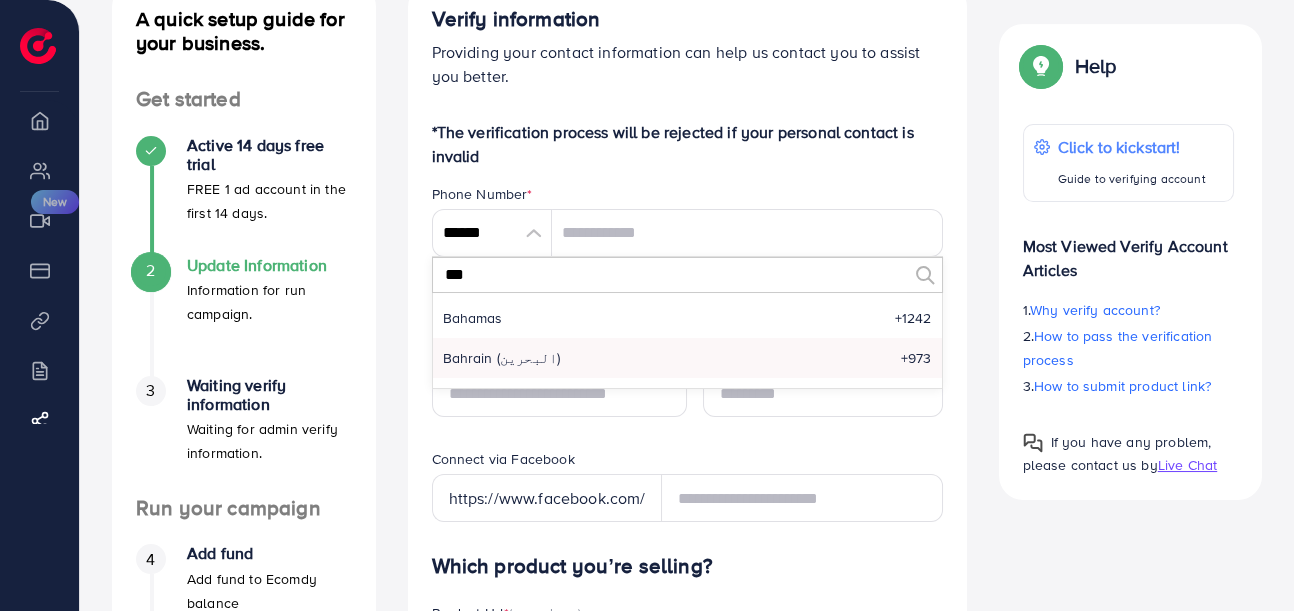 click on "Bahrain (‫البحرين‬‎) +973" at bounding box center [687, 358] 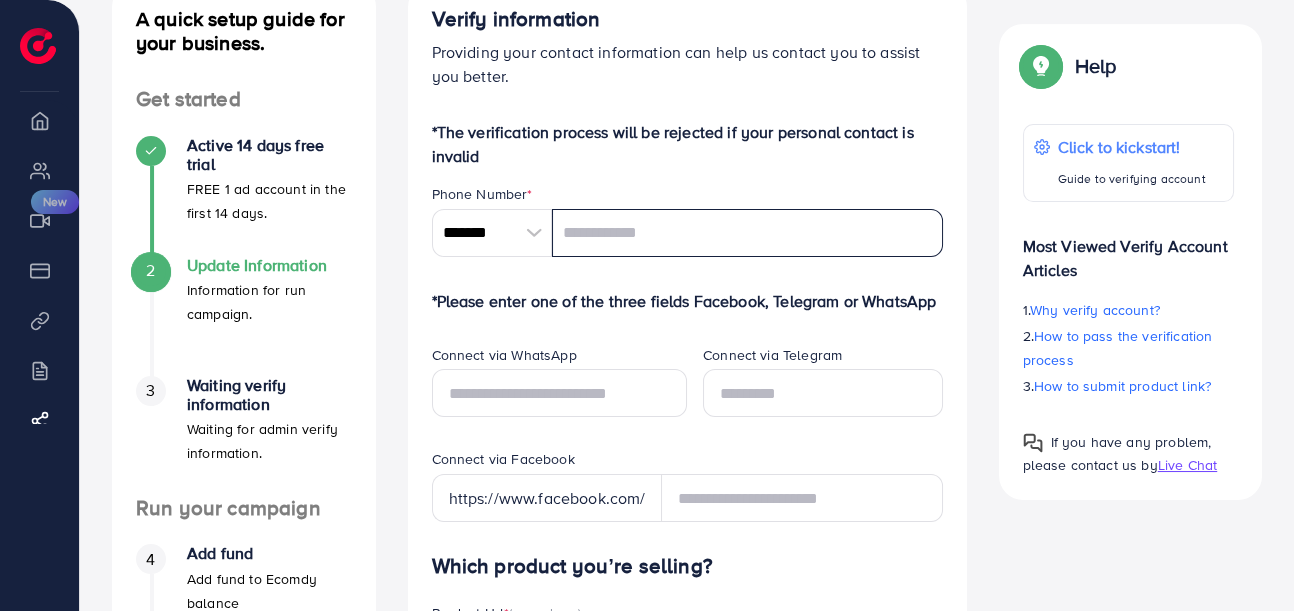 click at bounding box center [747, 233] 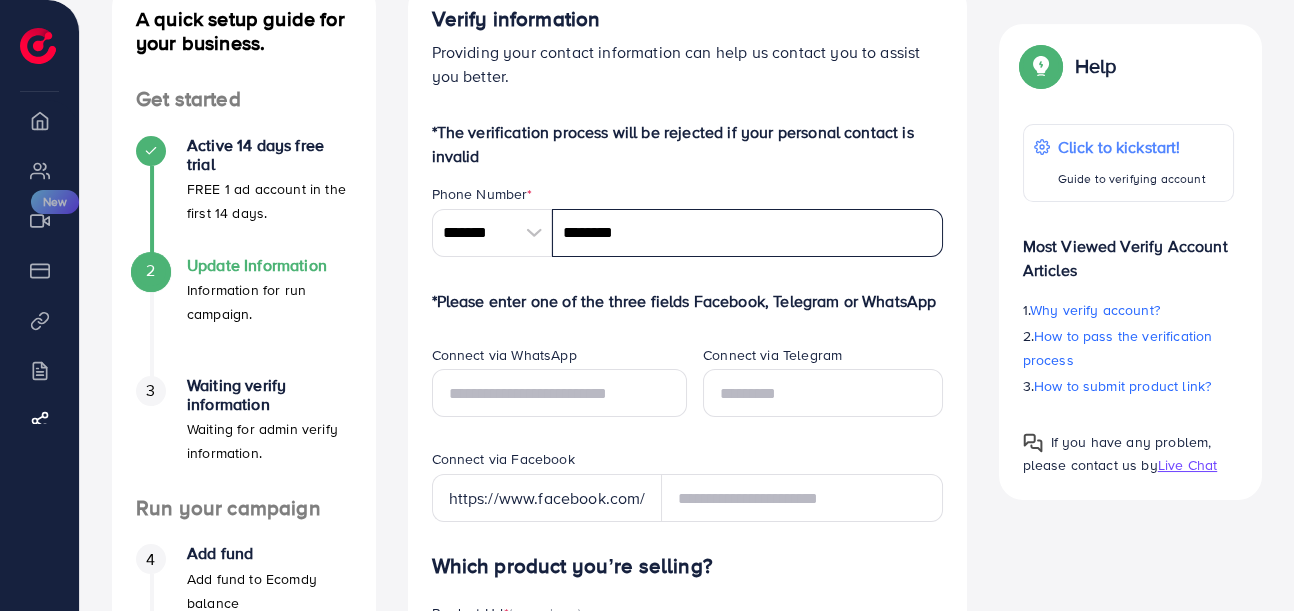 type on "********" 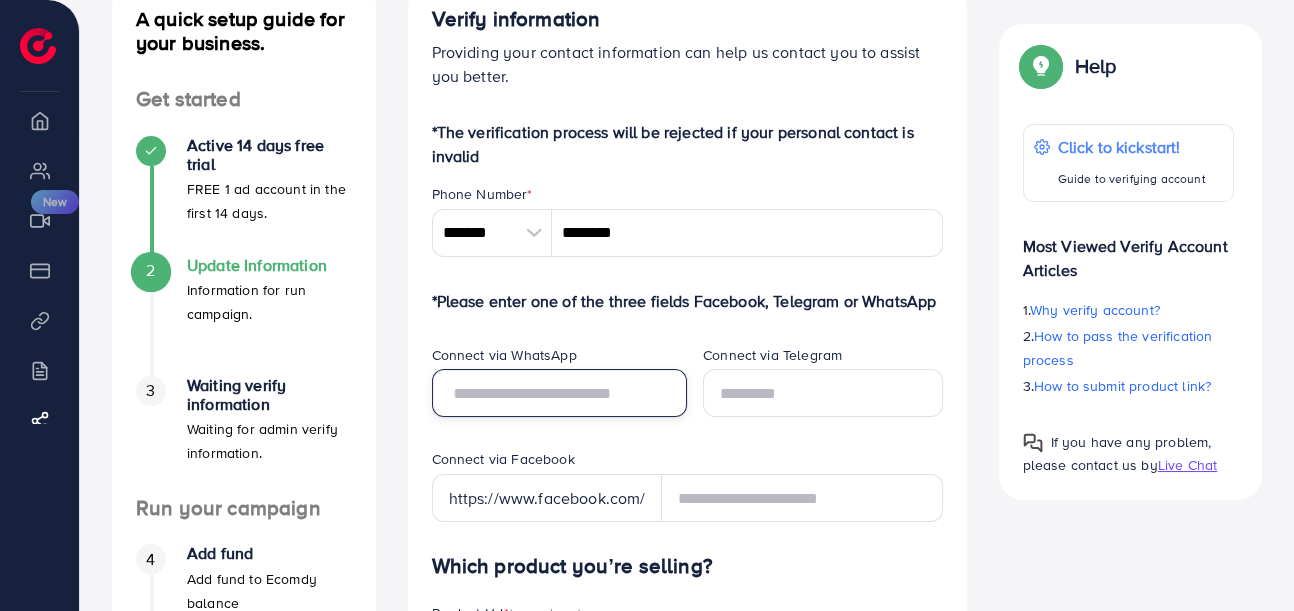 click at bounding box center (560, 393) 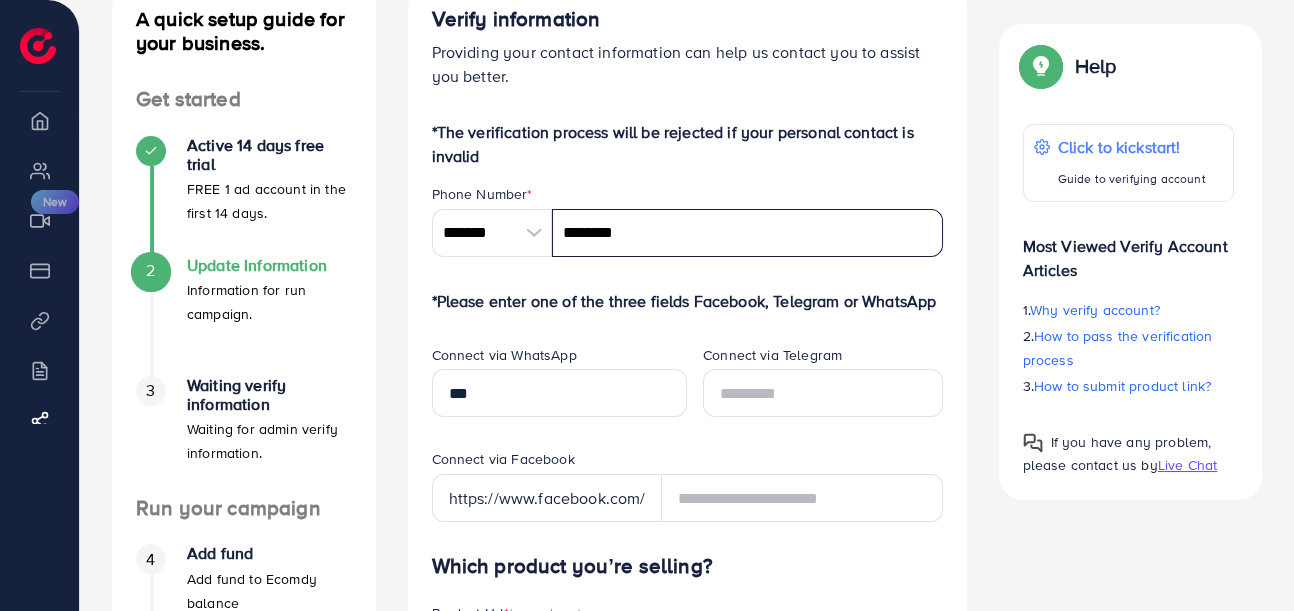 click on "********" at bounding box center (747, 233) 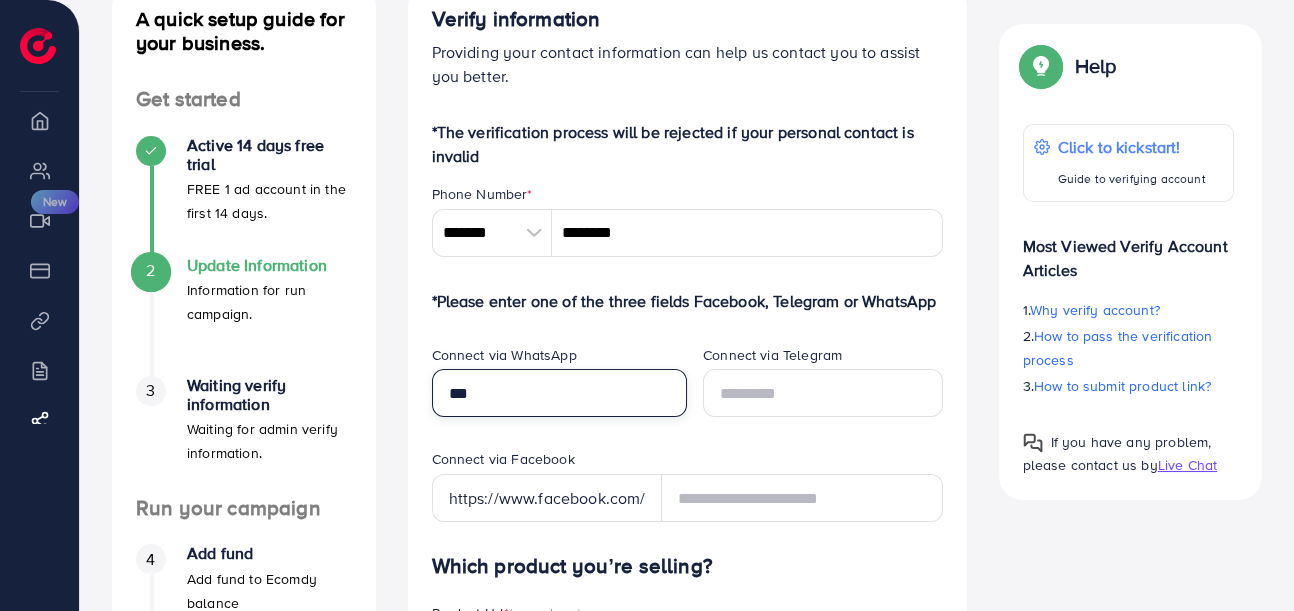 click on "***" at bounding box center [560, 393] 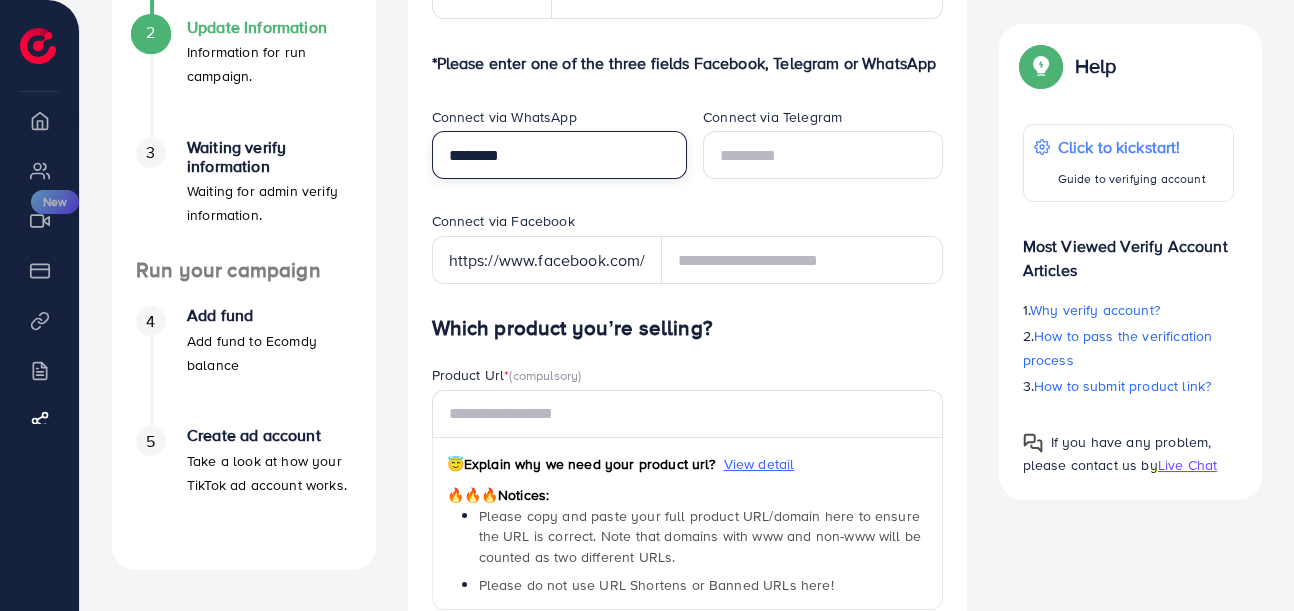 scroll, scrollTop: 383, scrollLeft: 0, axis: vertical 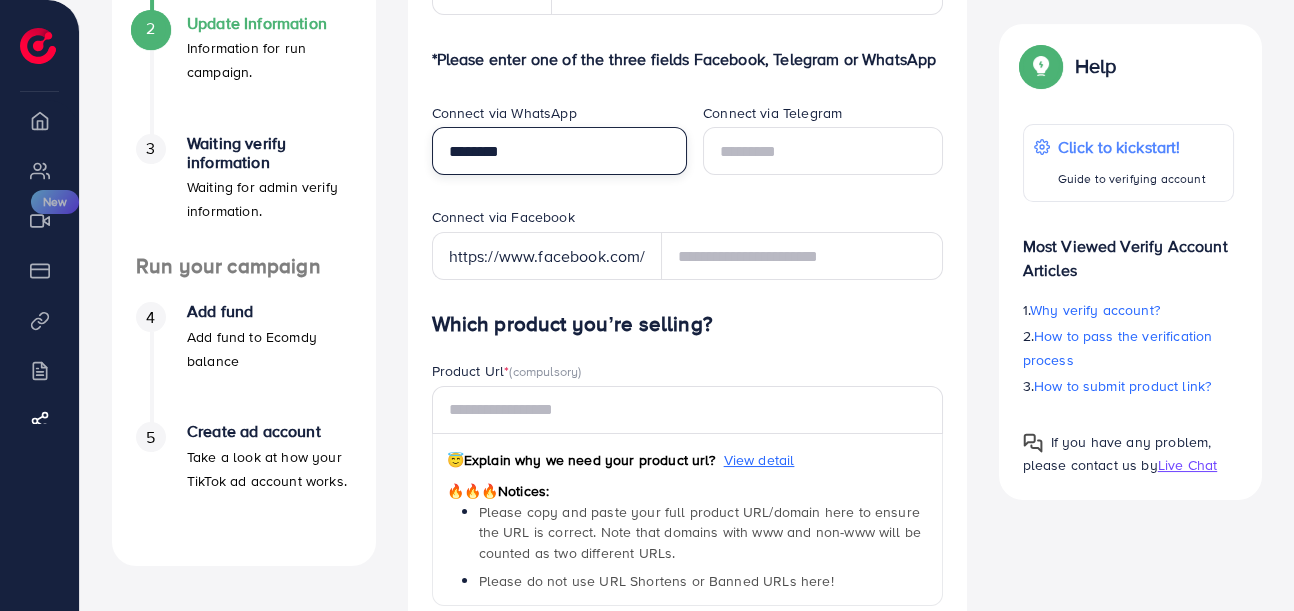 type on "********" 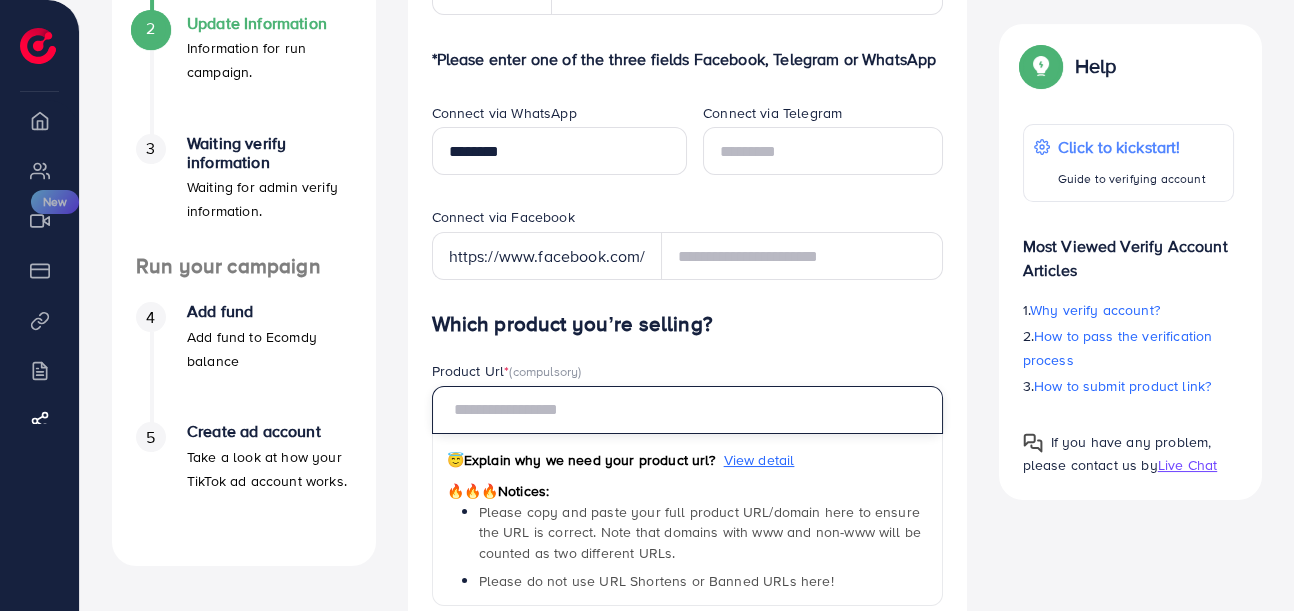 click at bounding box center [687, 410] 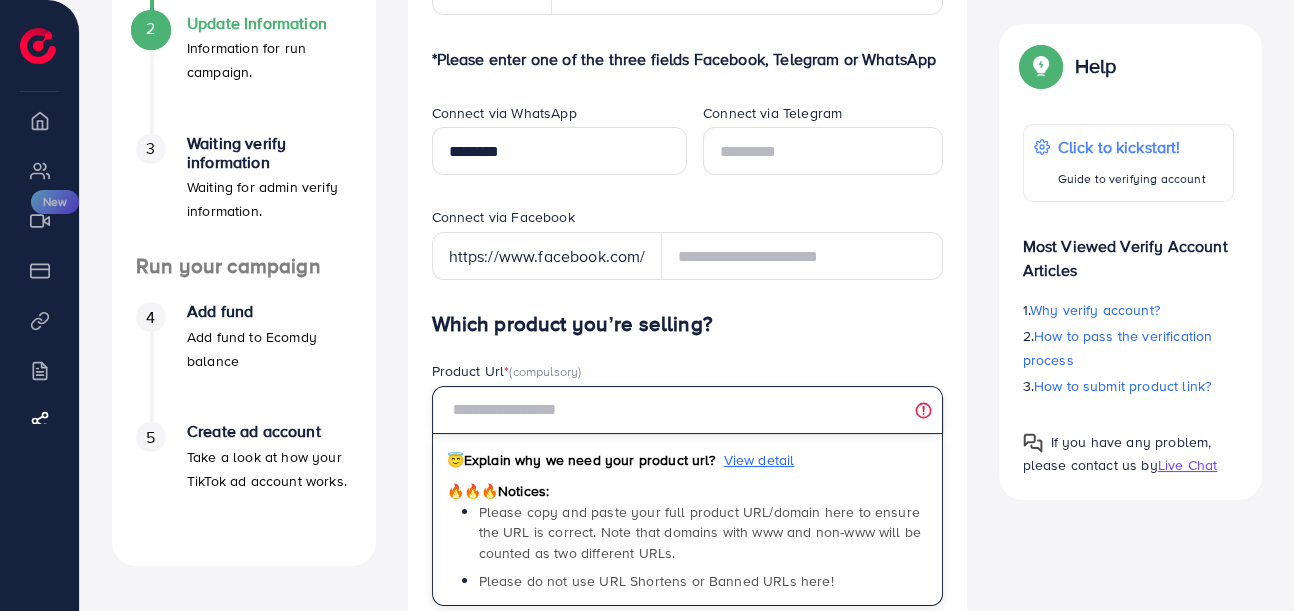 paste on "**********" 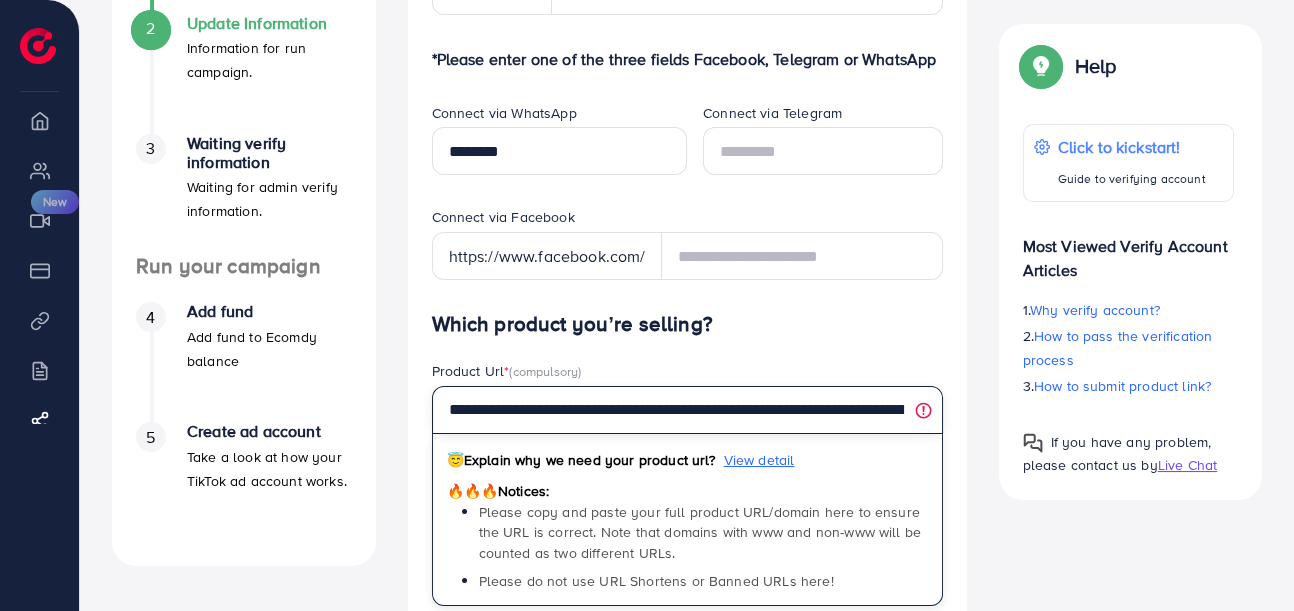 scroll, scrollTop: 0, scrollLeft: 178, axis: horizontal 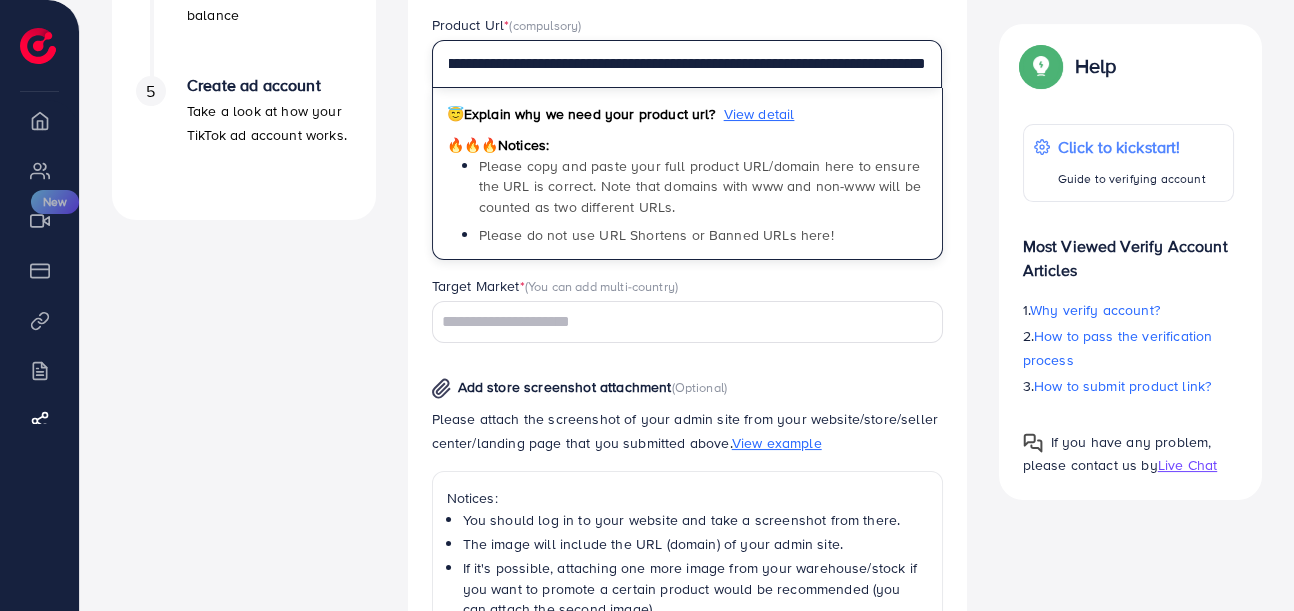 type on "**********" 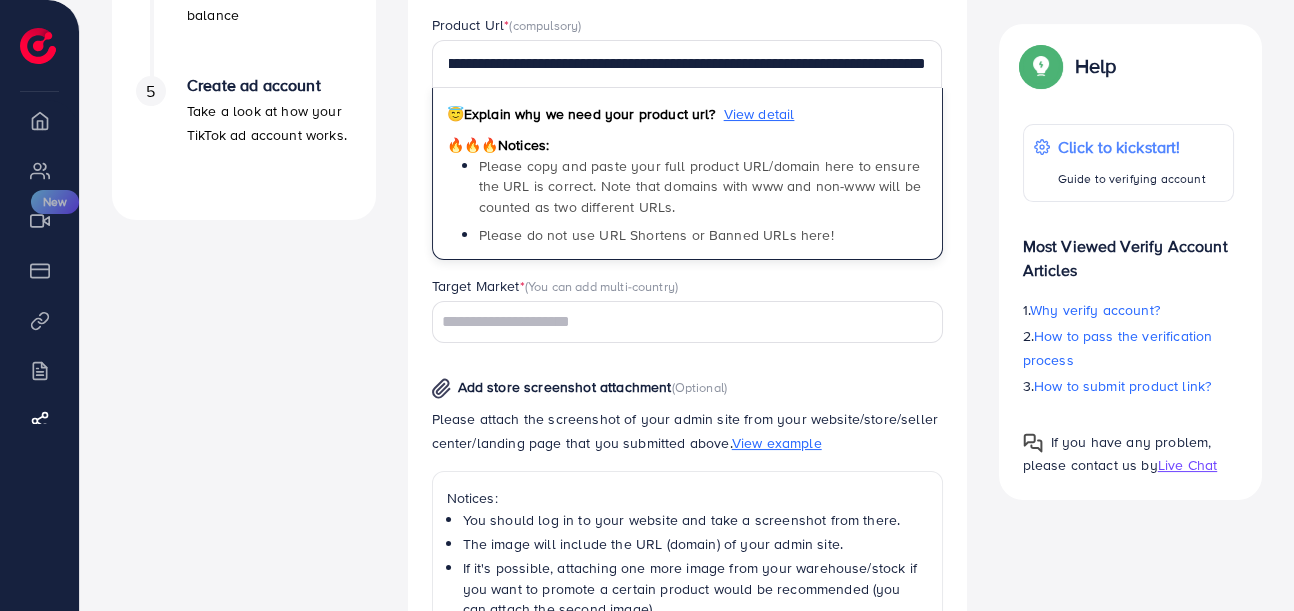 click at bounding box center (676, 322) 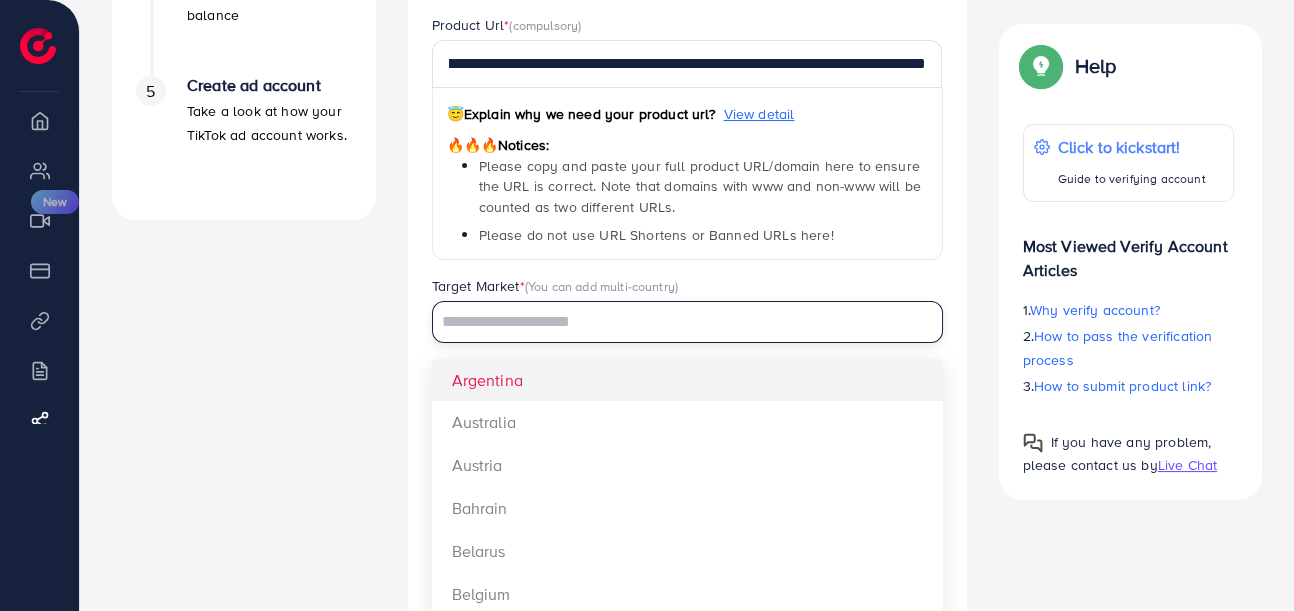 scroll, scrollTop: 0, scrollLeft: 0, axis: both 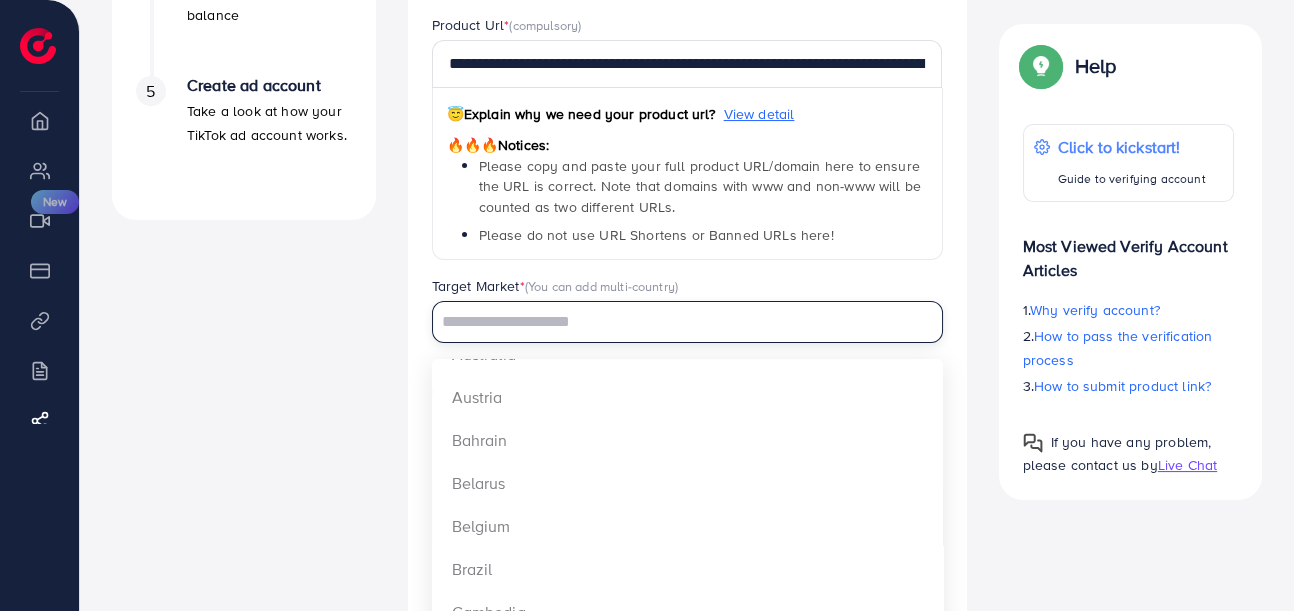 click on "**********" at bounding box center (687, 424) 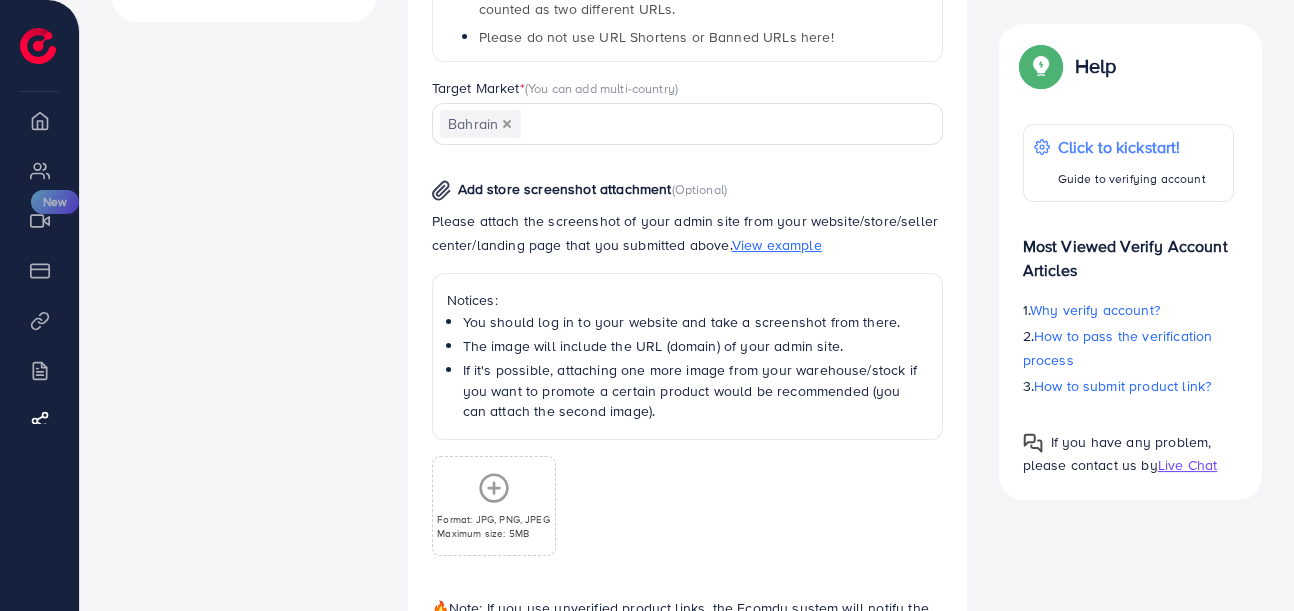 scroll, scrollTop: 931, scrollLeft: 0, axis: vertical 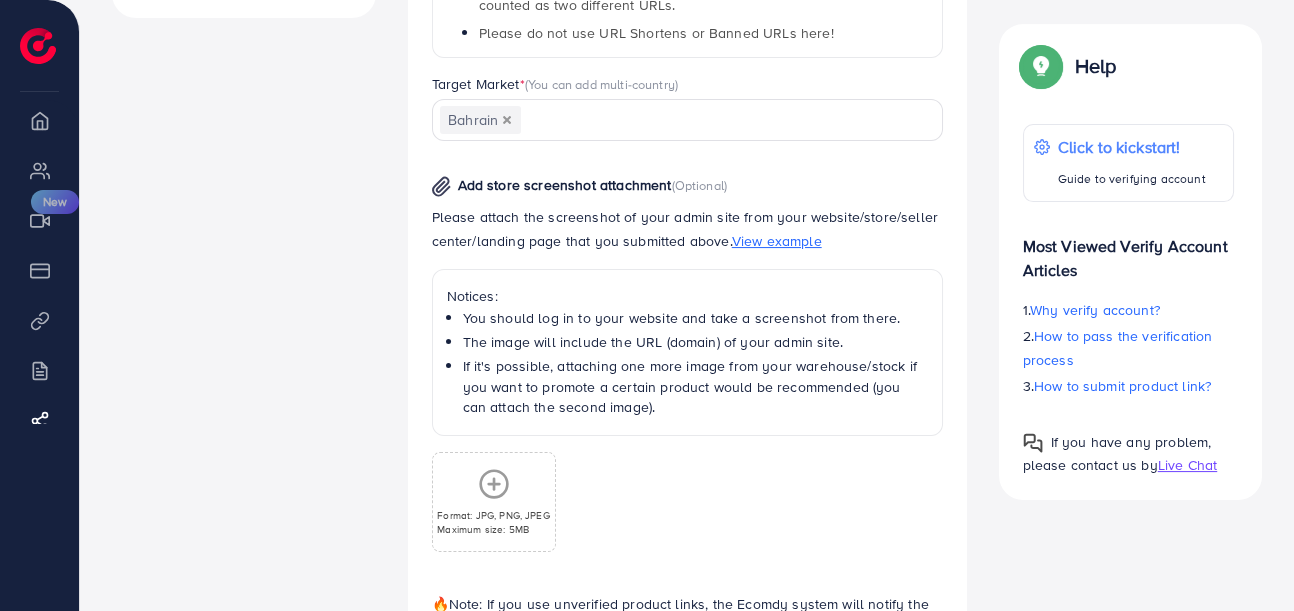 click on "Format: JPG, PNG, JPEG" at bounding box center [493, 515] 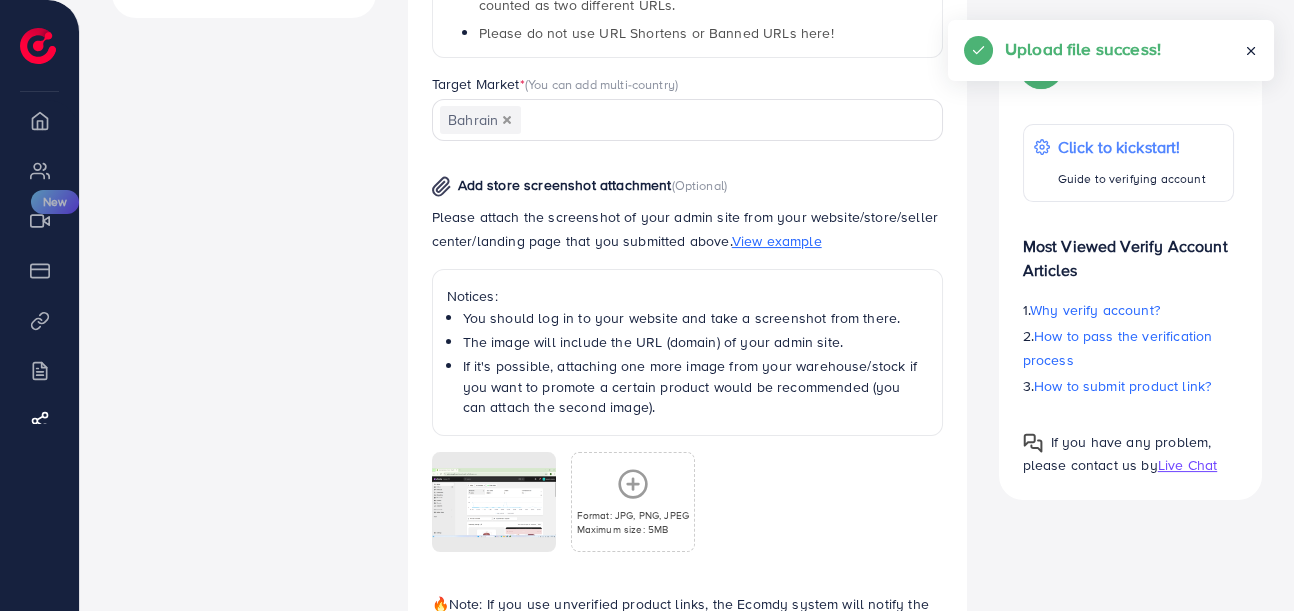 click 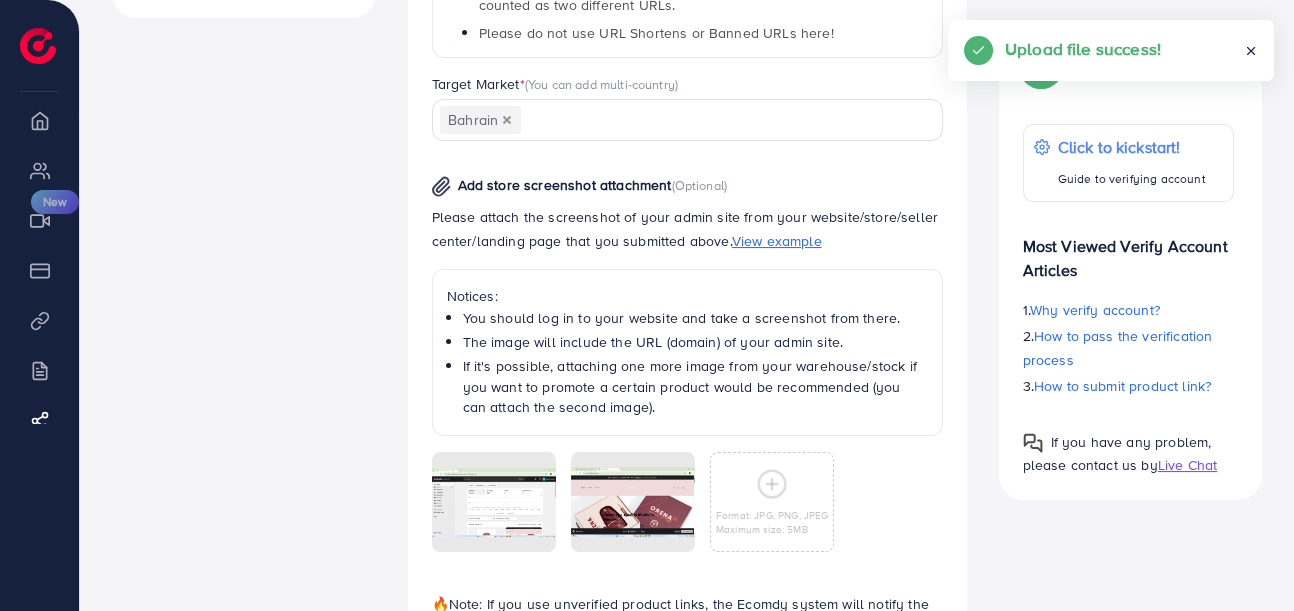 scroll, scrollTop: 1089, scrollLeft: 0, axis: vertical 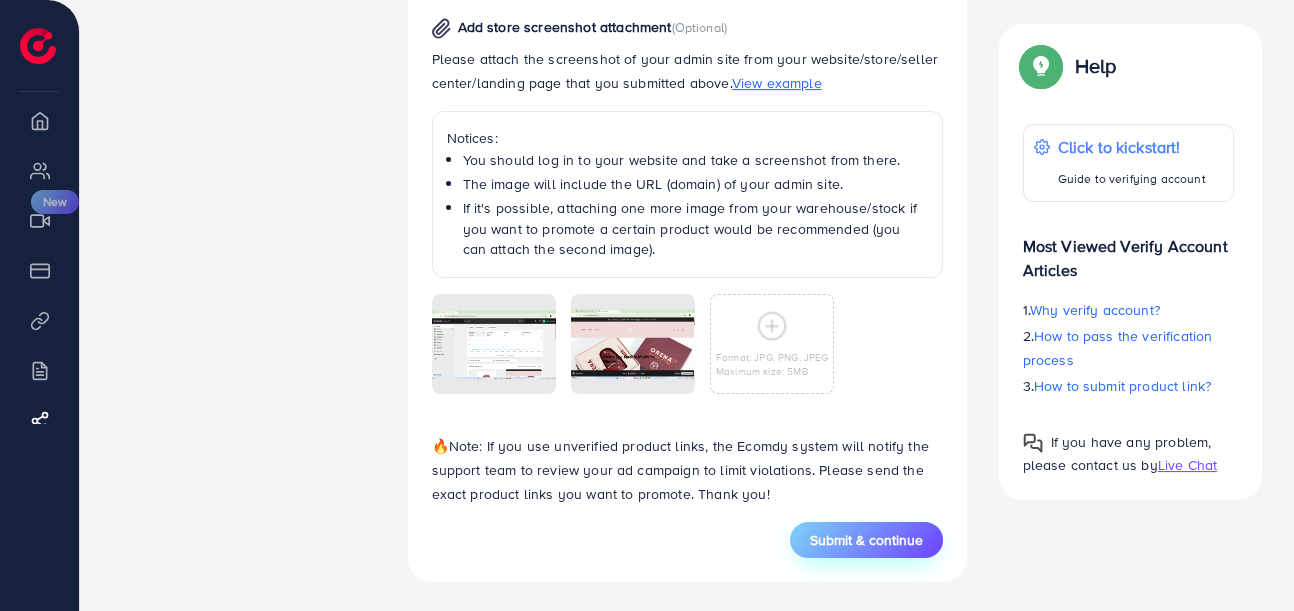 click on "Submit & continue" at bounding box center [866, 540] 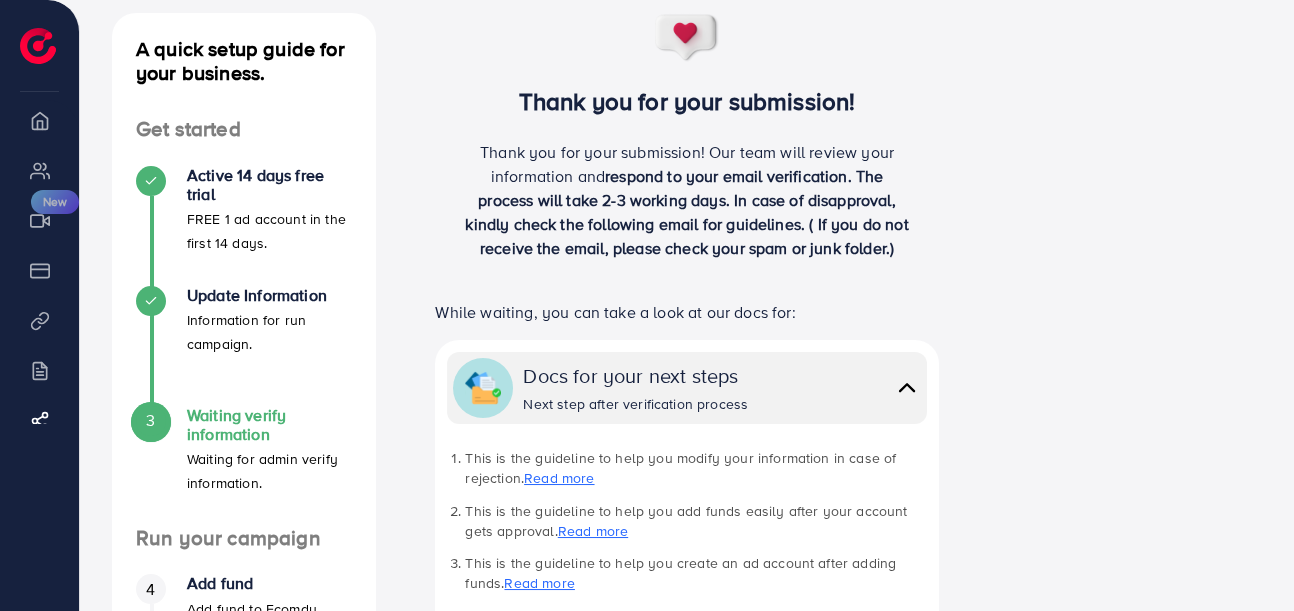 scroll, scrollTop: 108, scrollLeft: 0, axis: vertical 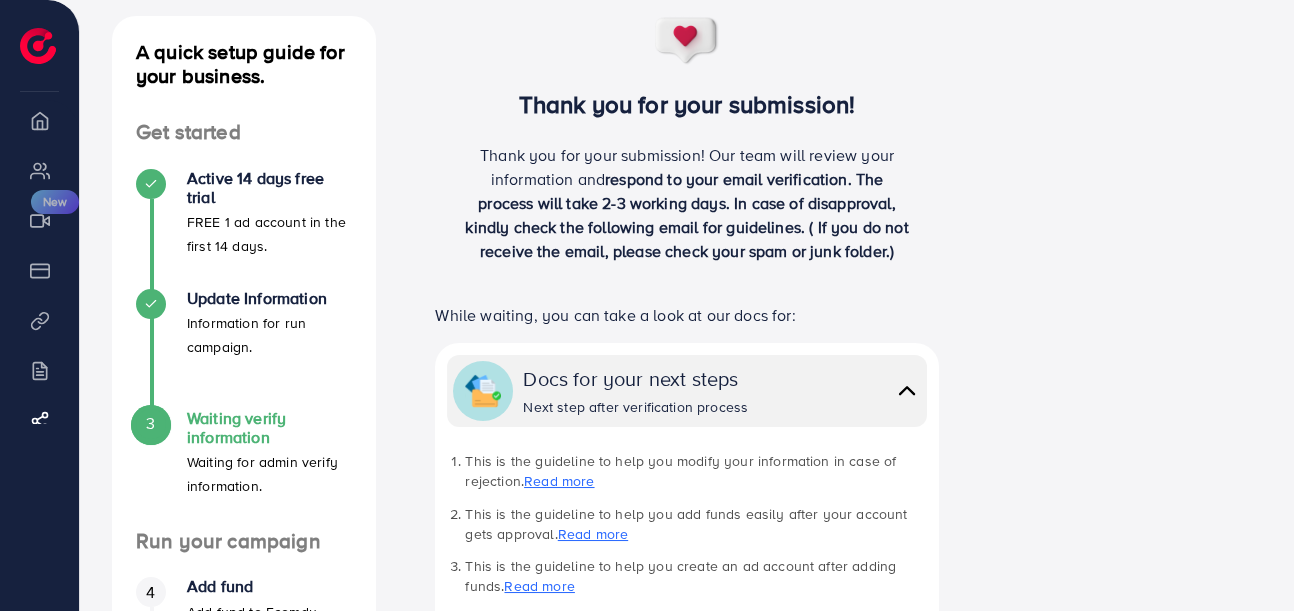 click on "A quick setup guide for your business.   Get started   Active 14 days free trial   FREE 1 ad account in the first 14 days.   Update Information   Information for run campaign.   3   Waiting verify information   Waiting for admin verify information.   Run your campaign   4   Add fund   Add fund to Ecomdy balance   5   Create ad account   Take a look at how your TikTok ad account works.  A quick setup guide for your business.  Waiting verify information   Waiting for admin verify information.   Thank you for your submission!   Thank you for your submission! Our team will review your information and  respond to your email verification. The process will take 2-3 working days. In case of disapproval, kindly check the following email for guidelines. ( If you do not receive the email, please check your spam or junk folder.)   While waiting, you can take a look at our docs for:   Docs for your next steps   Next step after verification process   Read more   Read more   Read more   Read more   Our document center" at bounding box center (687, 547) 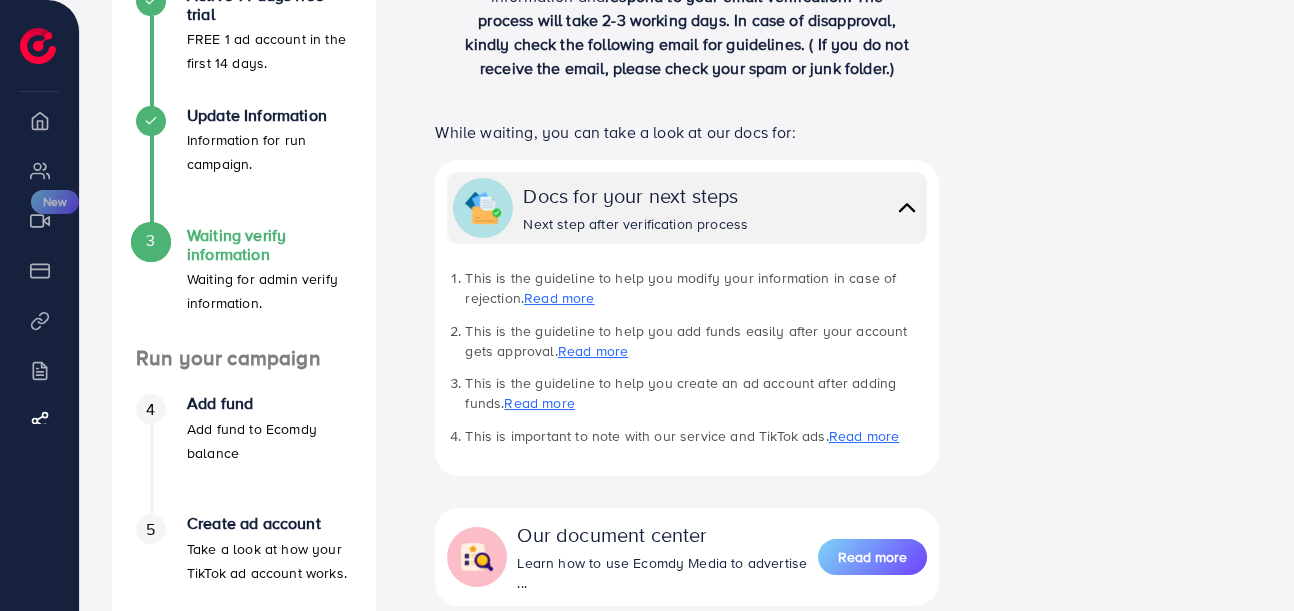 scroll, scrollTop: 293, scrollLeft: 0, axis: vertical 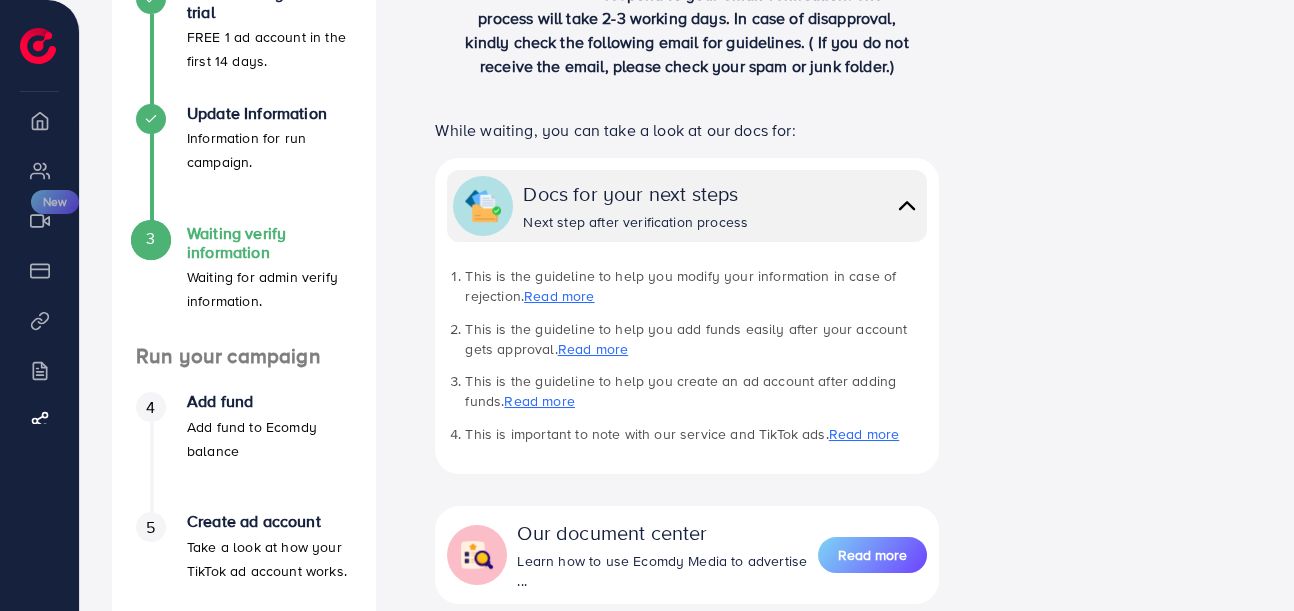 click on "4" at bounding box center [151, 407] 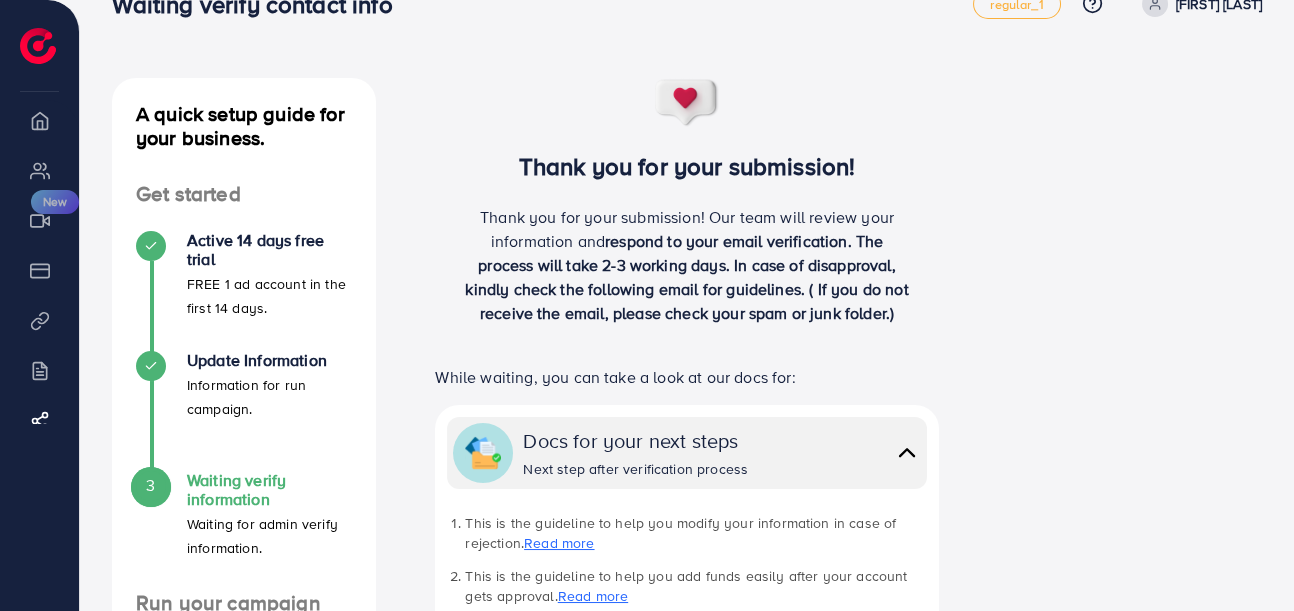 scroll, scrollTop: 47, scrollLeft: 0, axis: vertical 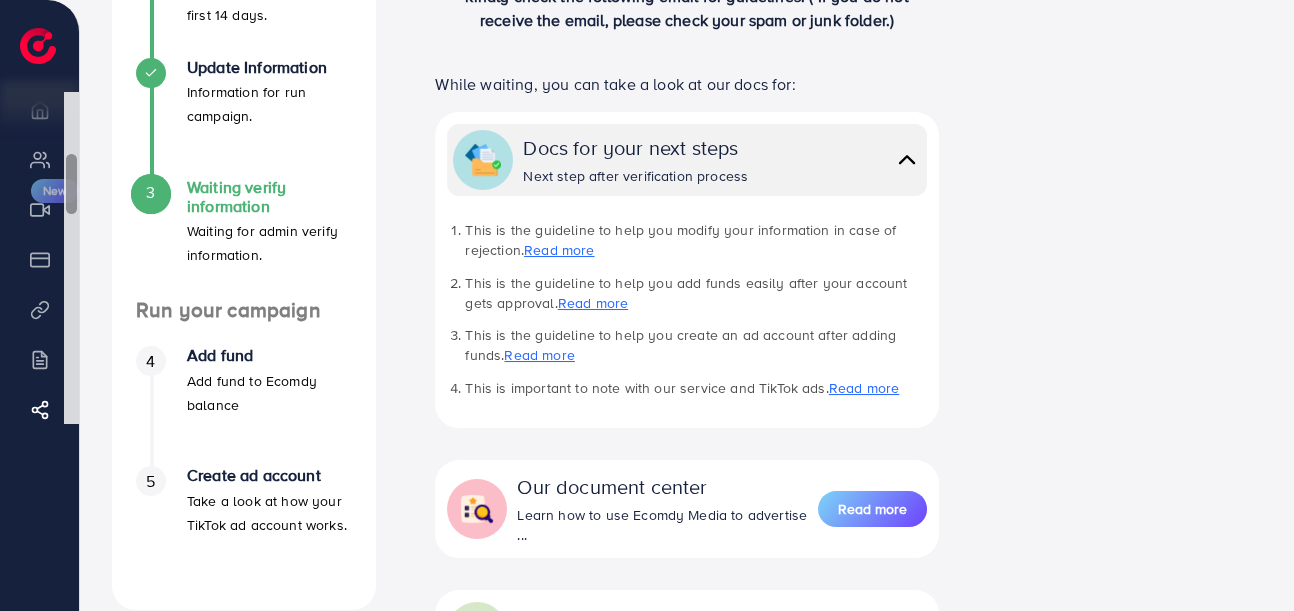 drag, startPoint x: 72, startPoint y: 129, endPoint x: 100, endPoint y: 177, distance: 55.569775 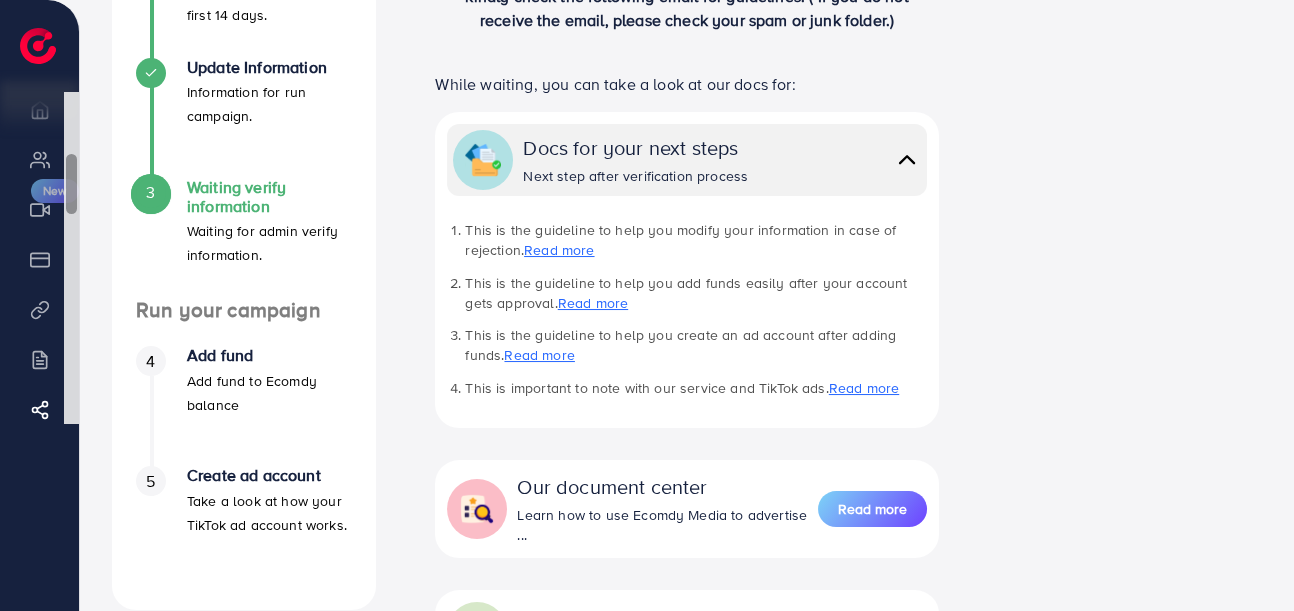 click on "Waiting verify contact info   regular_1  Help Center Contact Support Plans and Pricing Term and policy About Us  mosin saiyed  Log out Ecomdy Balance  $0  Overview My ad accounts Creative center  New  Payment Product Links Billing Affiliate Program  A quick setup guide for your business.   Get started   Active 14 days free trial   FREE 1 ad account in the first 14 days.   Update Information   Information for run campaign.   3   Waiting verify information   Waiting for admin verify information.   Run your campaign   4   Add fund   Add fund to Ecomdy balance   5   Create ad account   Take a look at how your TikTok ad account works.  A quick setup guide for your business.  Waiting verify information   Waiting for admin verify information.   Thank you for your submission!   Thank you for your submission! Our team will review your information and   While waiting, you can take a look at our docs for:   Docs for your next steps   Next step after verification process   Read more   Read more   Read more   Read more" at bounding box center [647, 270] 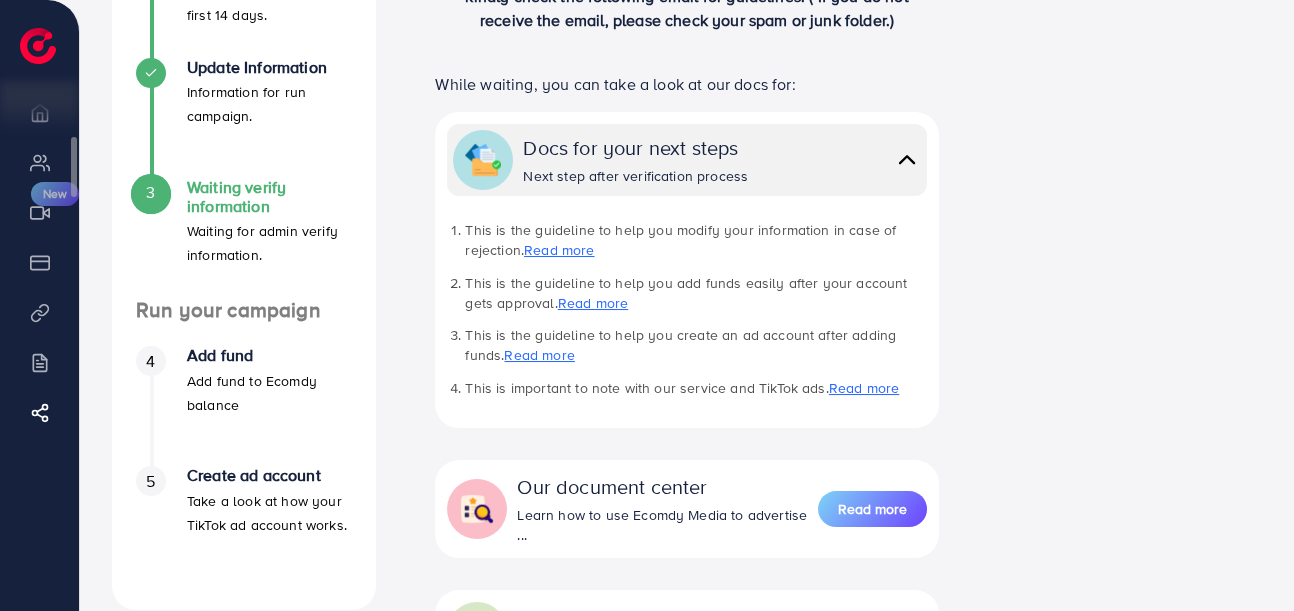 click on "Overview" at bounding box center (39, 112) 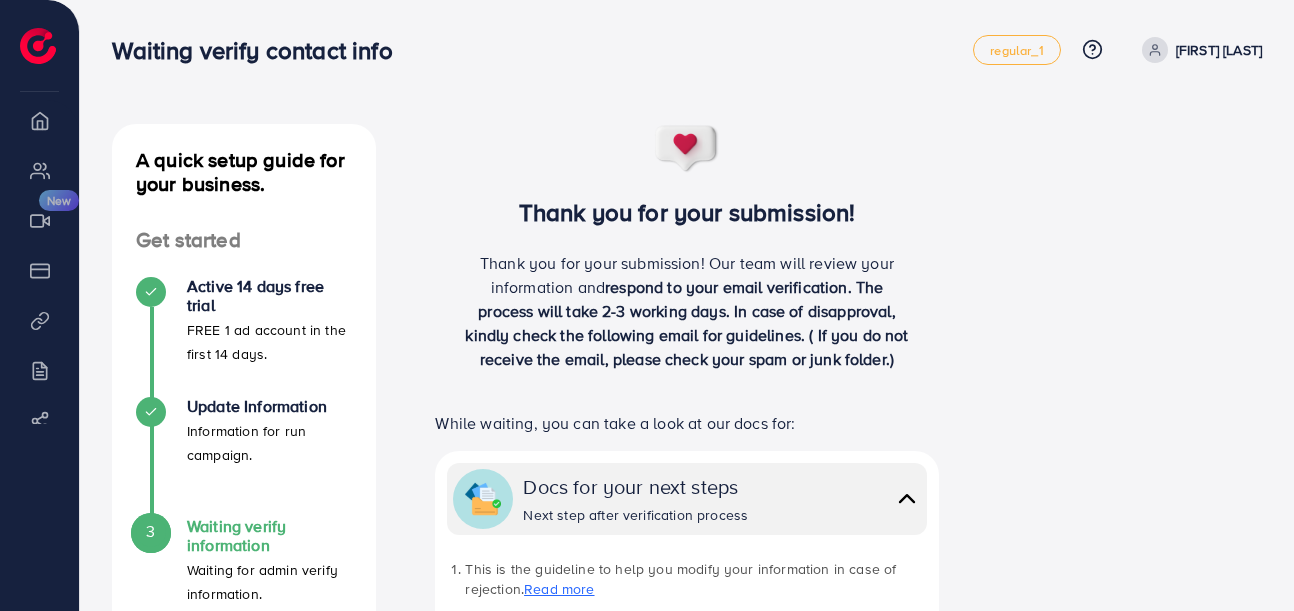 scroll, scrollTop: 0, scrollLeft: 0, axis: both 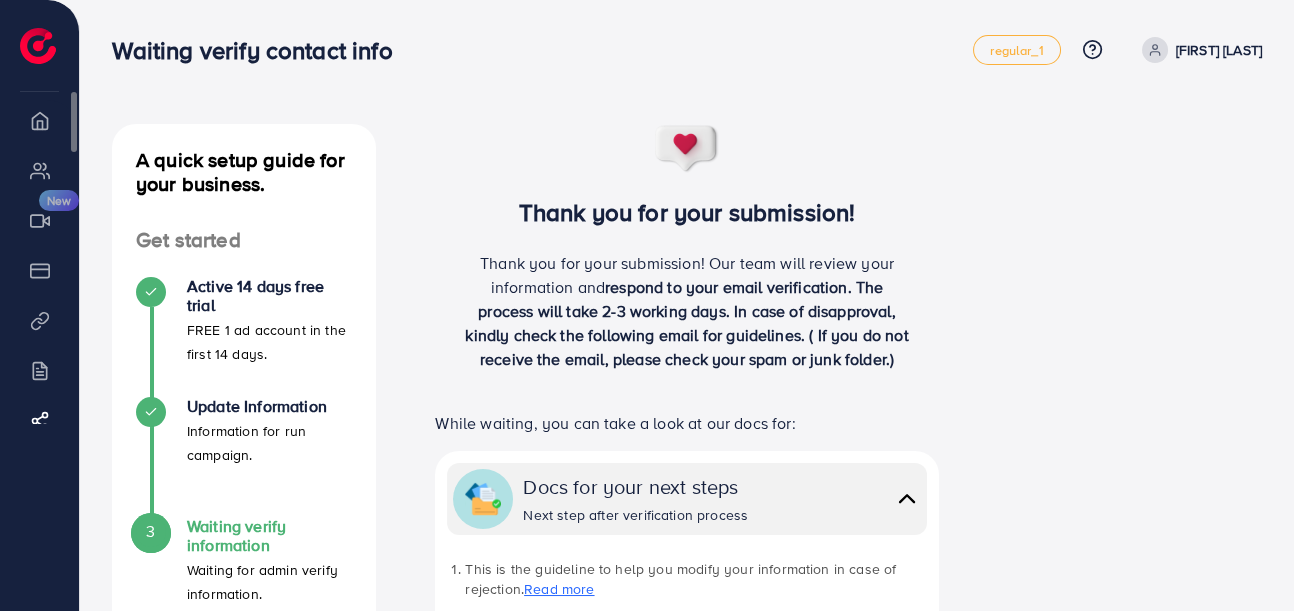 click on "Overview" at bounding box center (39, 120) 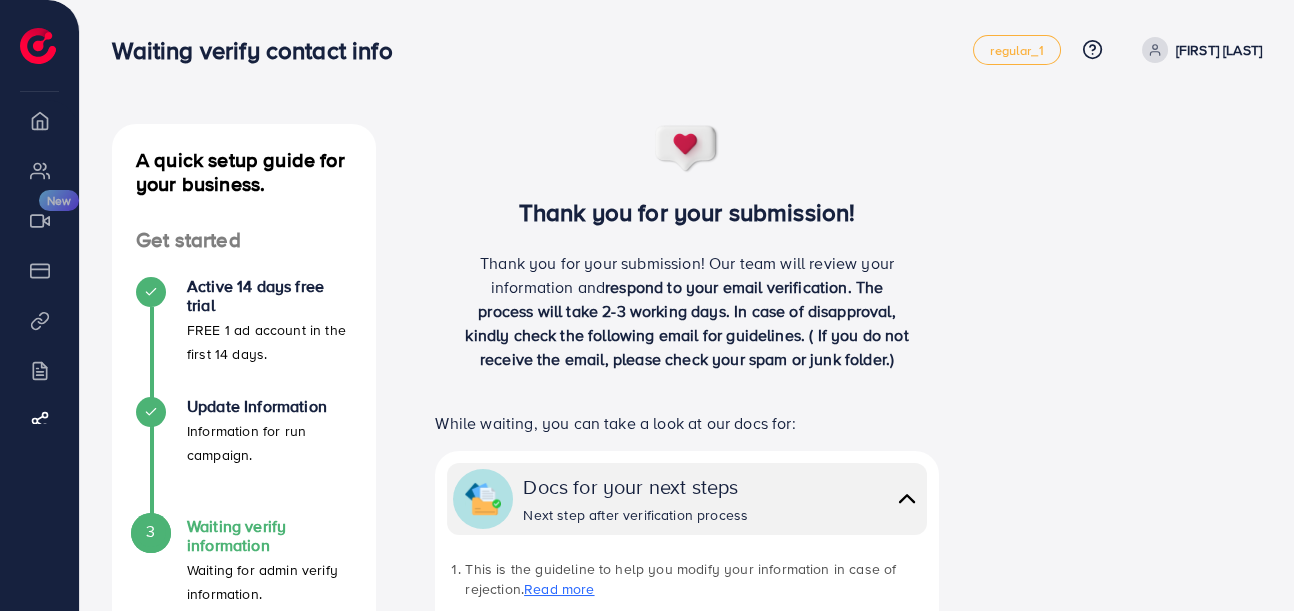 click at bounding box center (38, 46) 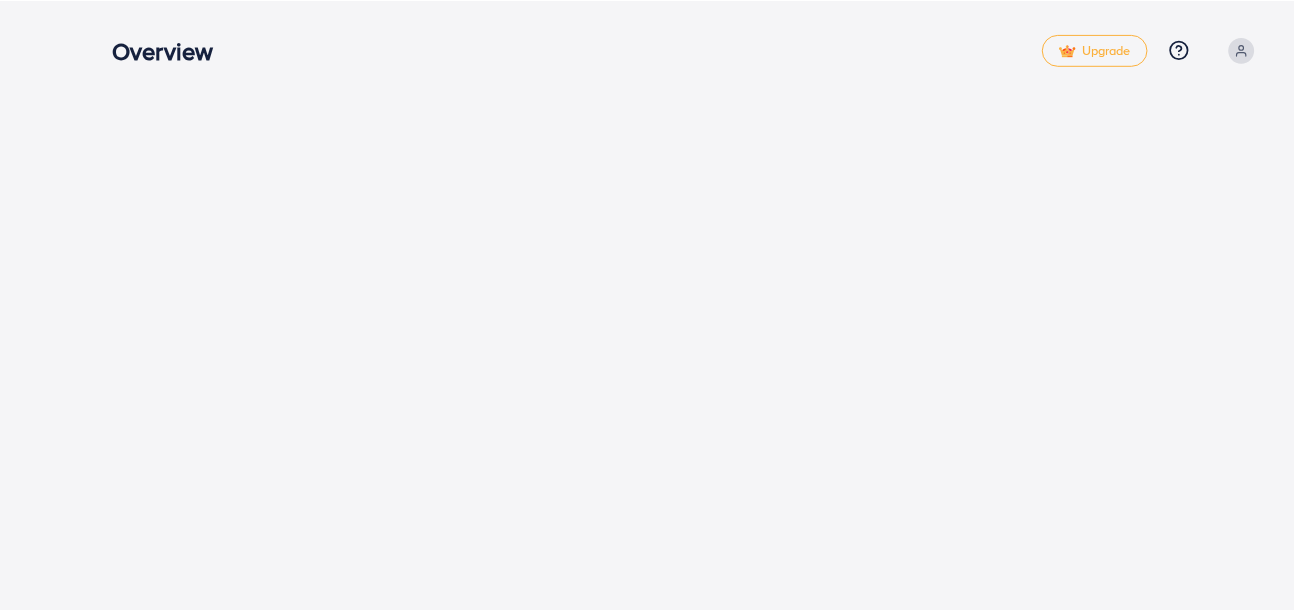 scroll, scrollTop: 0, scrollLeft: 0, axis: both 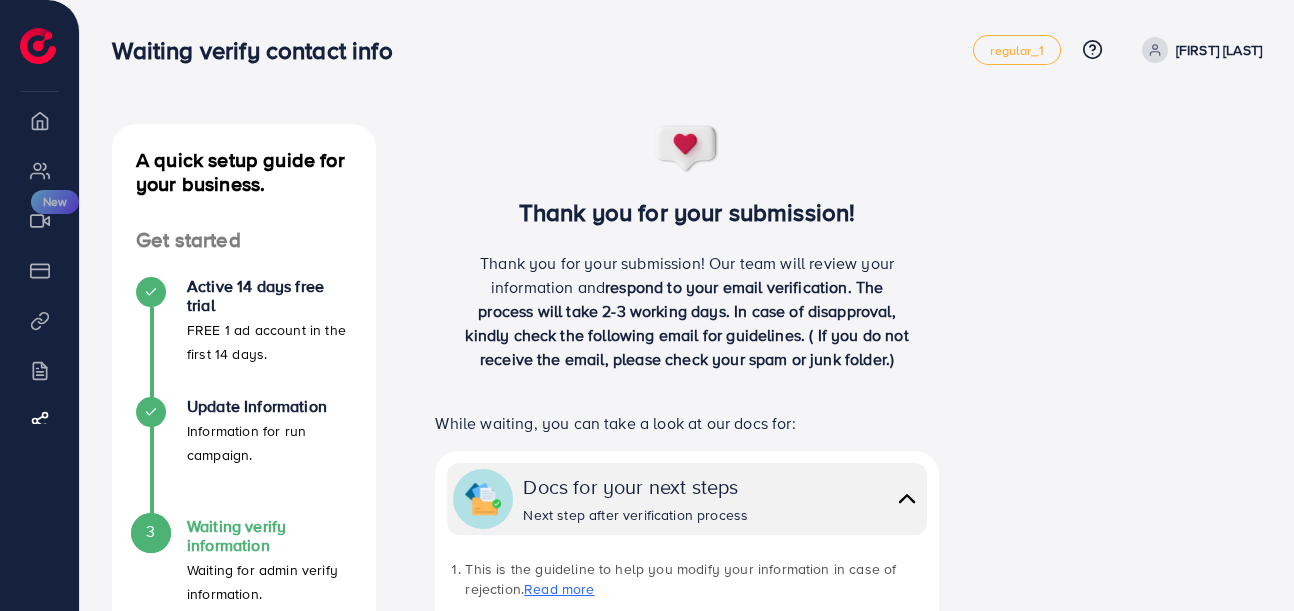 click on "[FIRST] [LAST]" at bounding box center [1198, 50] 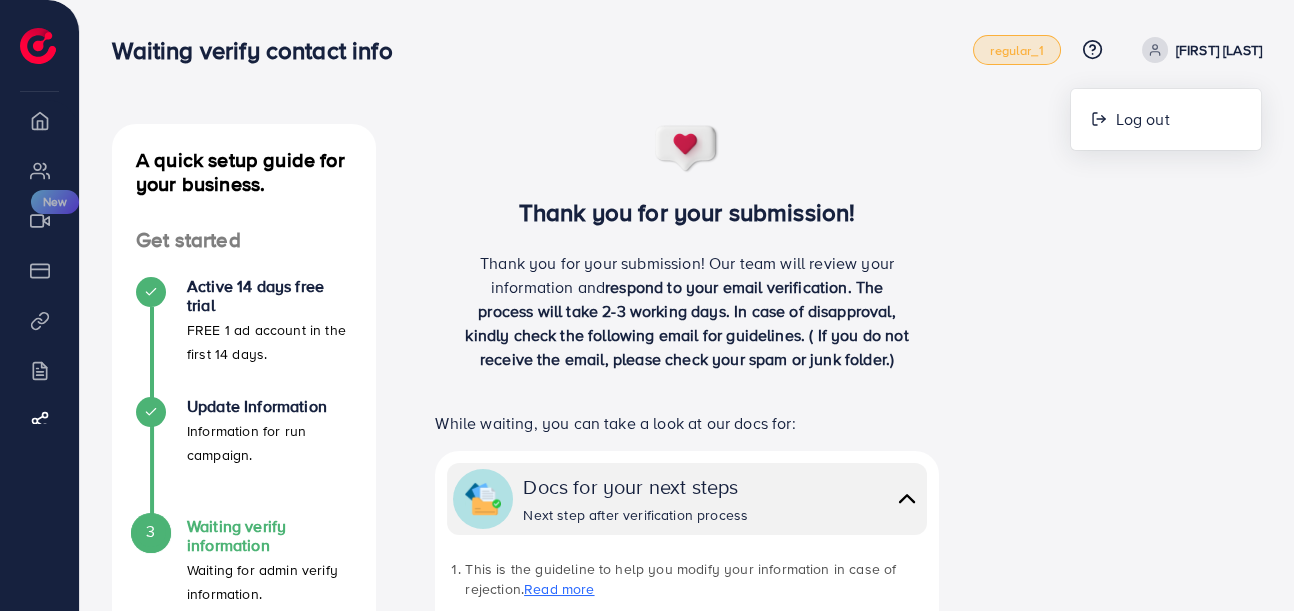 click on "regular_1" at bounding box center [1016, 50] 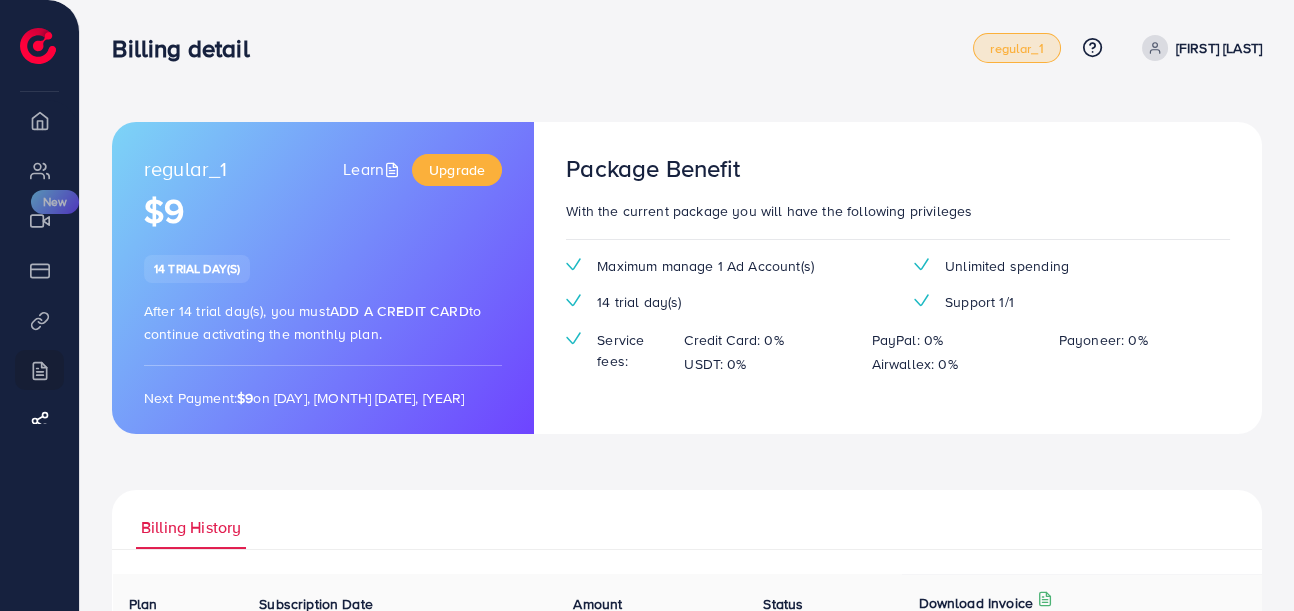 scroll, scrollTop: 0, scrollLeft: 0, axis: both 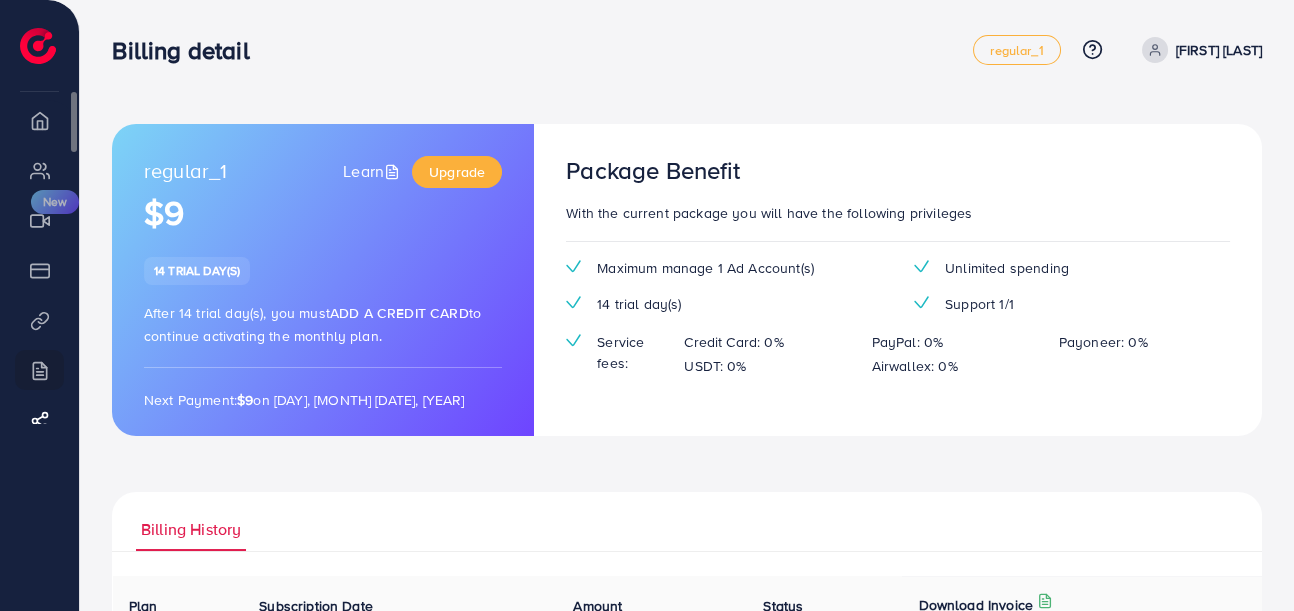 click on "Overview" at bounding box center [39, 120] 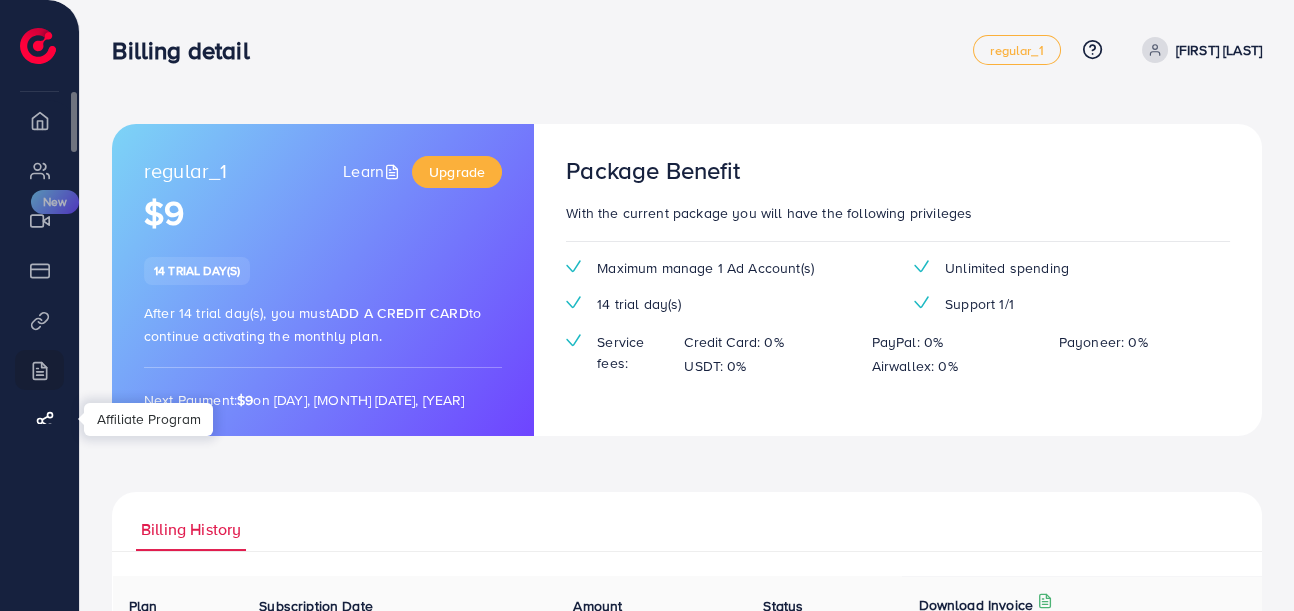 click 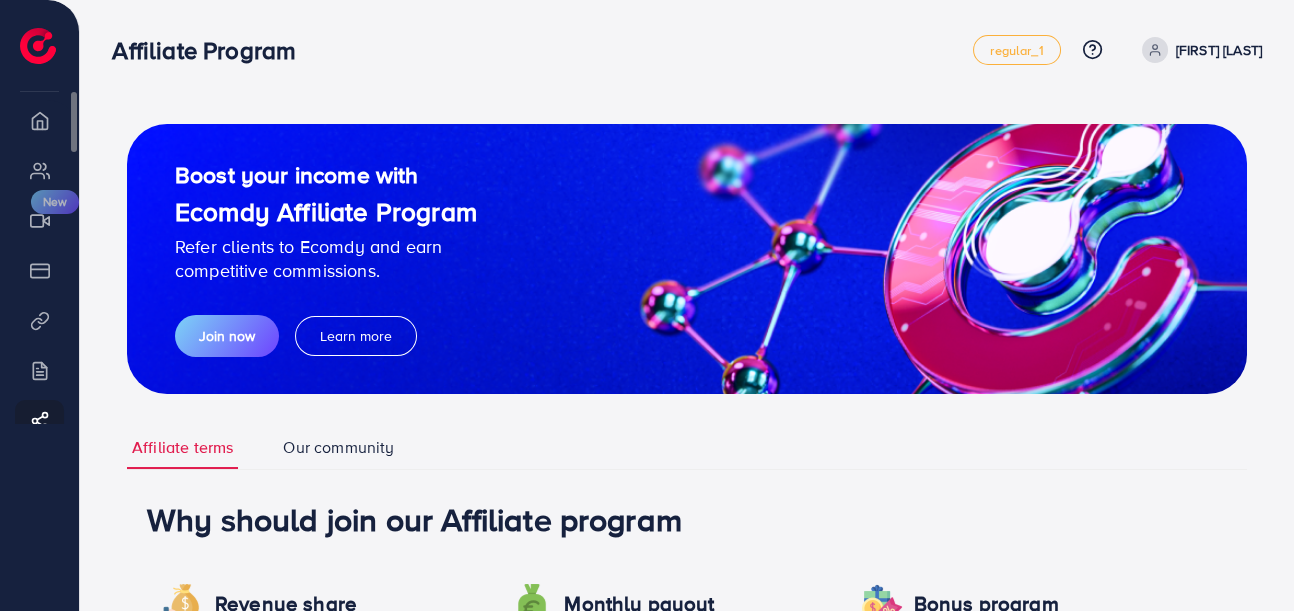 click on "Billing" at bounding box center [39, 370] 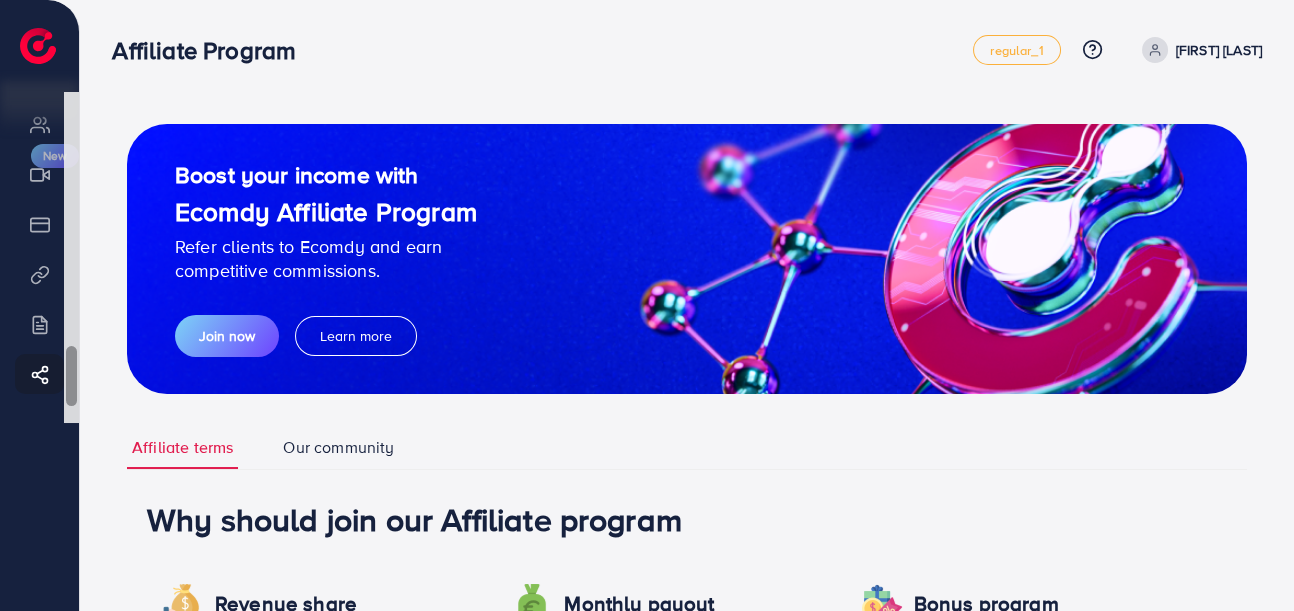 scroll, scrollTop: 47, scrollLeft: 0, axis: vertical 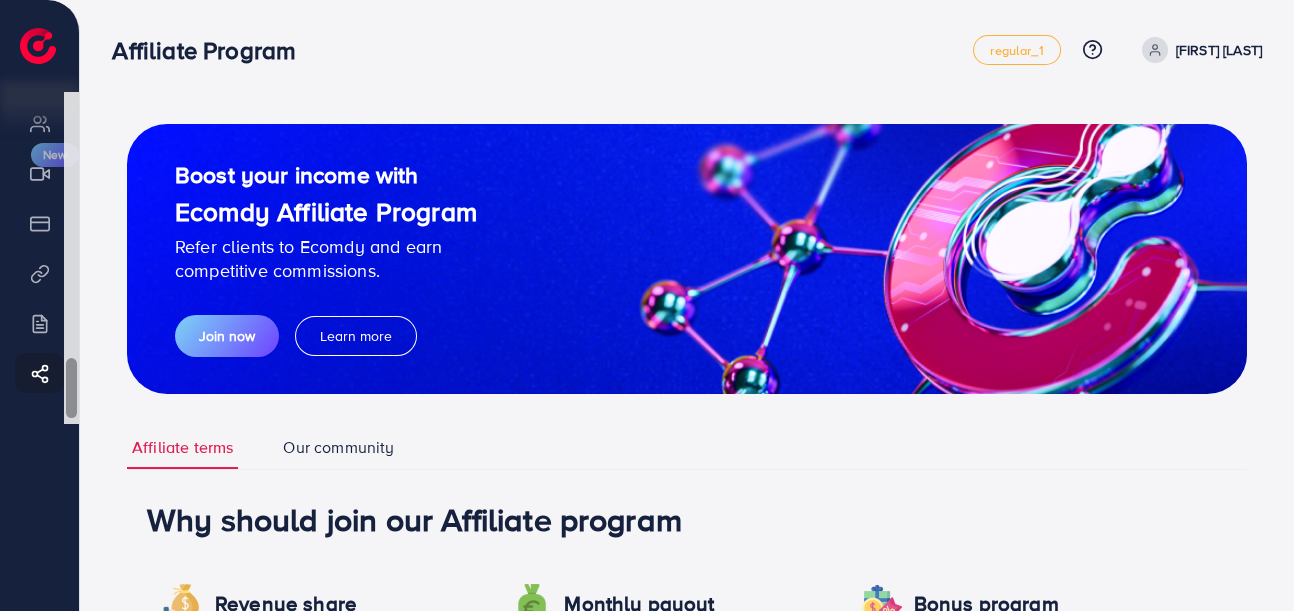 drag, startPoint x: 76, startPoint y: 148, endPoint x: 77, endPoint y: 494, distance: 346.00143 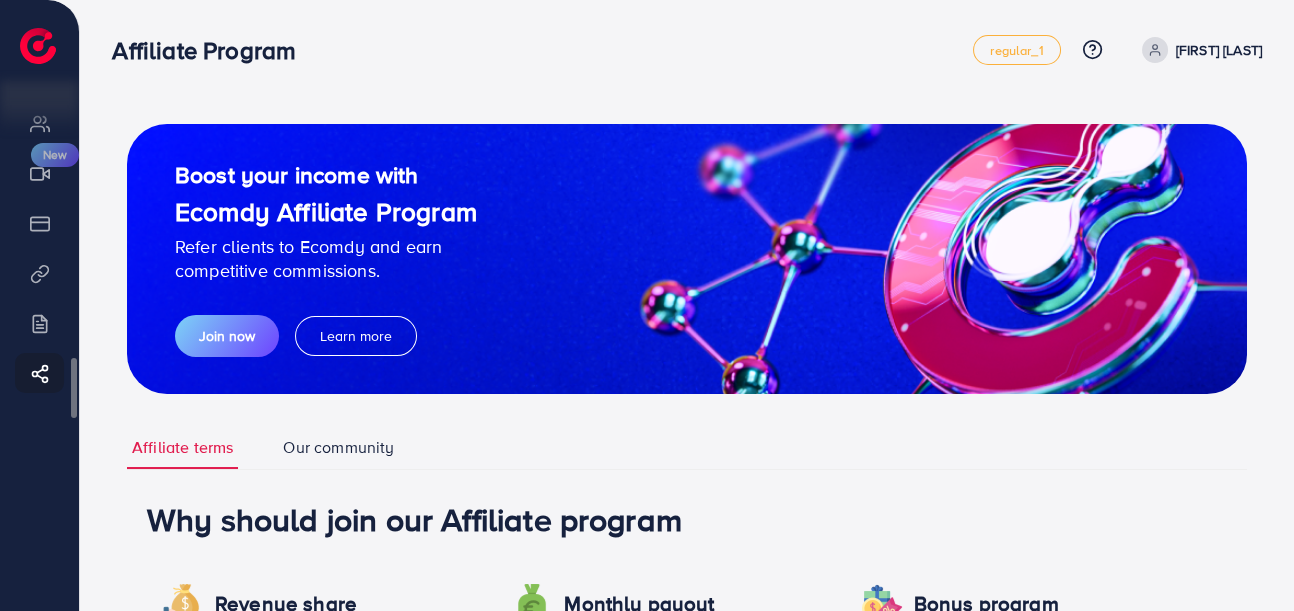 click on "Billing" at bounding box center [39, 323] 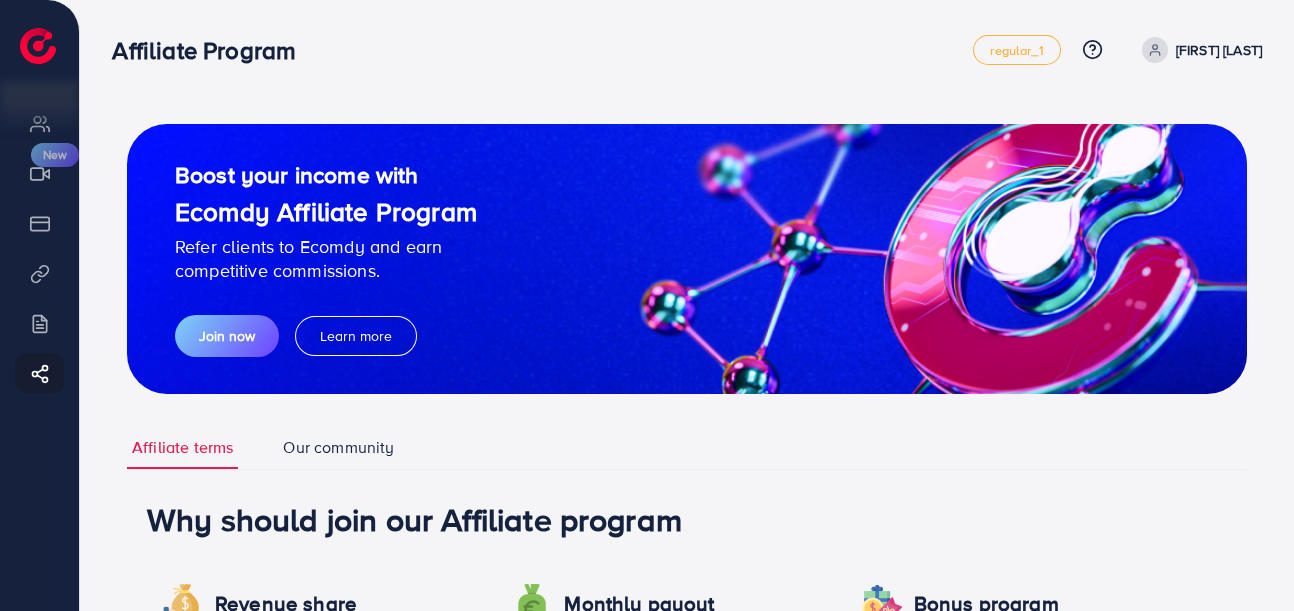 click at bounding box center (1155, 50) 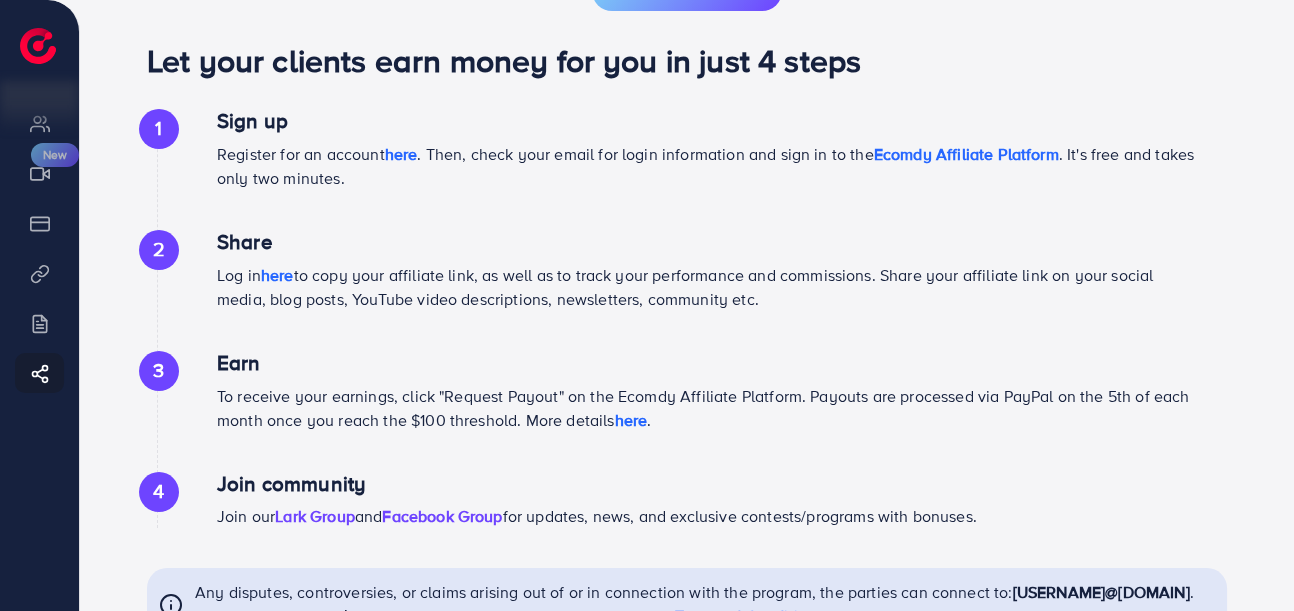 scroll, scrollTop: 983, scrollLeft: 0, axis: vertical 